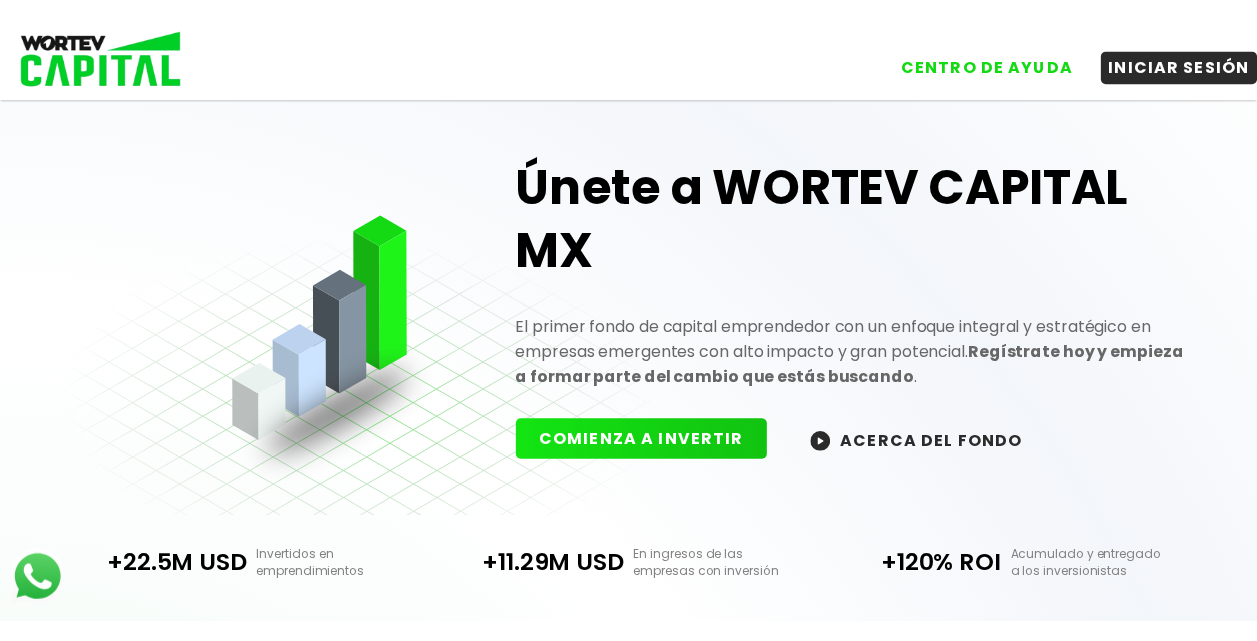 scroll, scrollTop: 0, scrollLeft: 0, axis: both 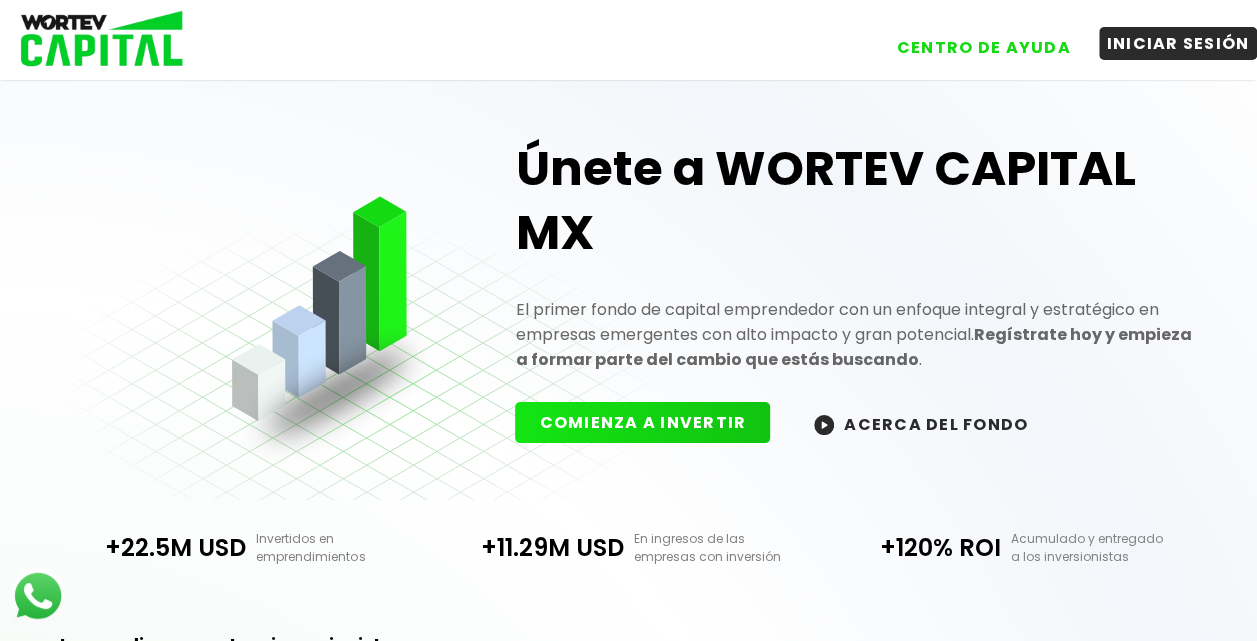 click on "INICIAR SESIÓN" at bounding box center (1178, 43) 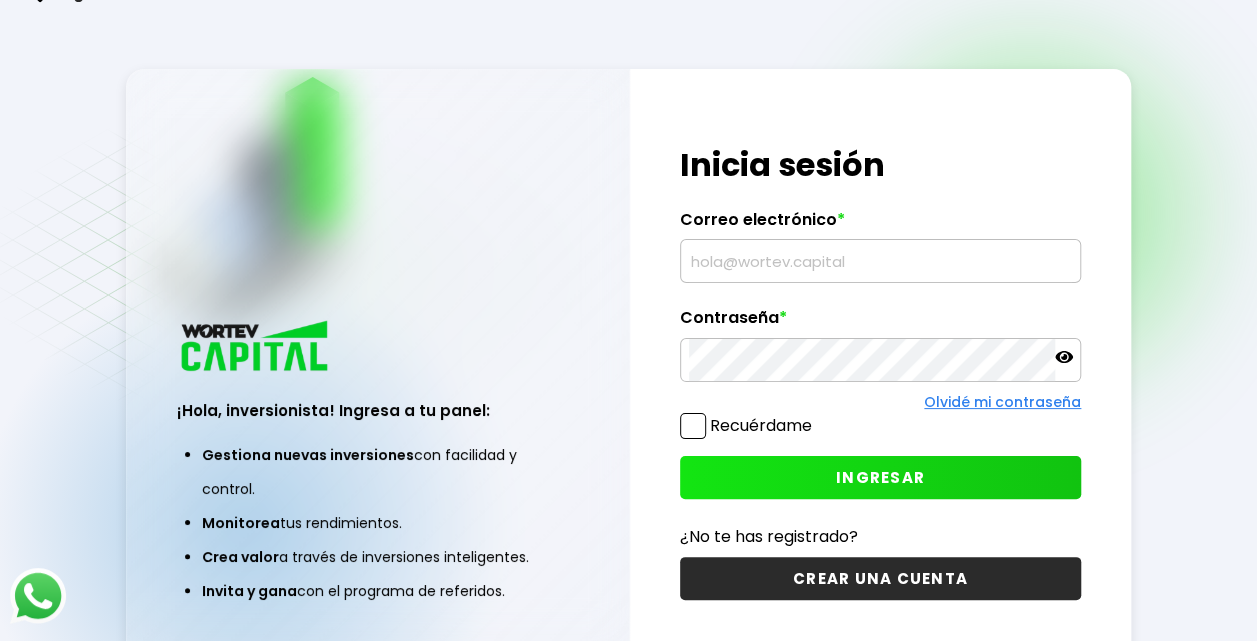 type on "[EMAIL]" 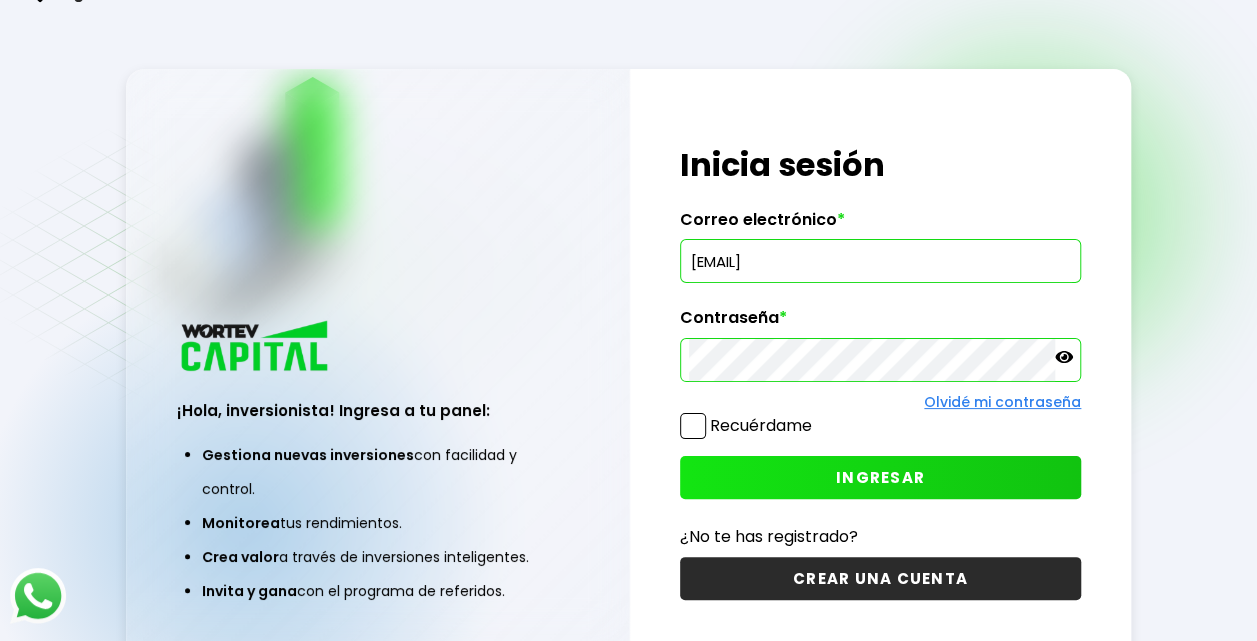 click on "INGRESAR" at bounding box center [880, 477] 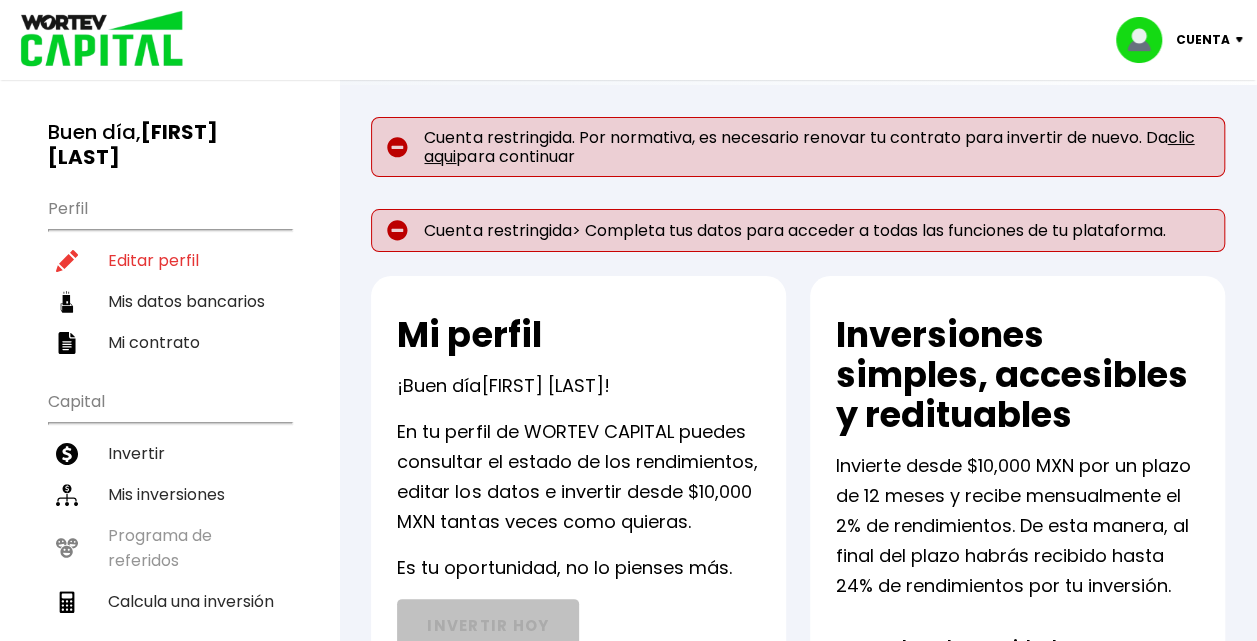 click on "Cuenta restringida> Completa tus datos para acceder a todas las funciones de tu plataforma." at bounding box center (798, 230) 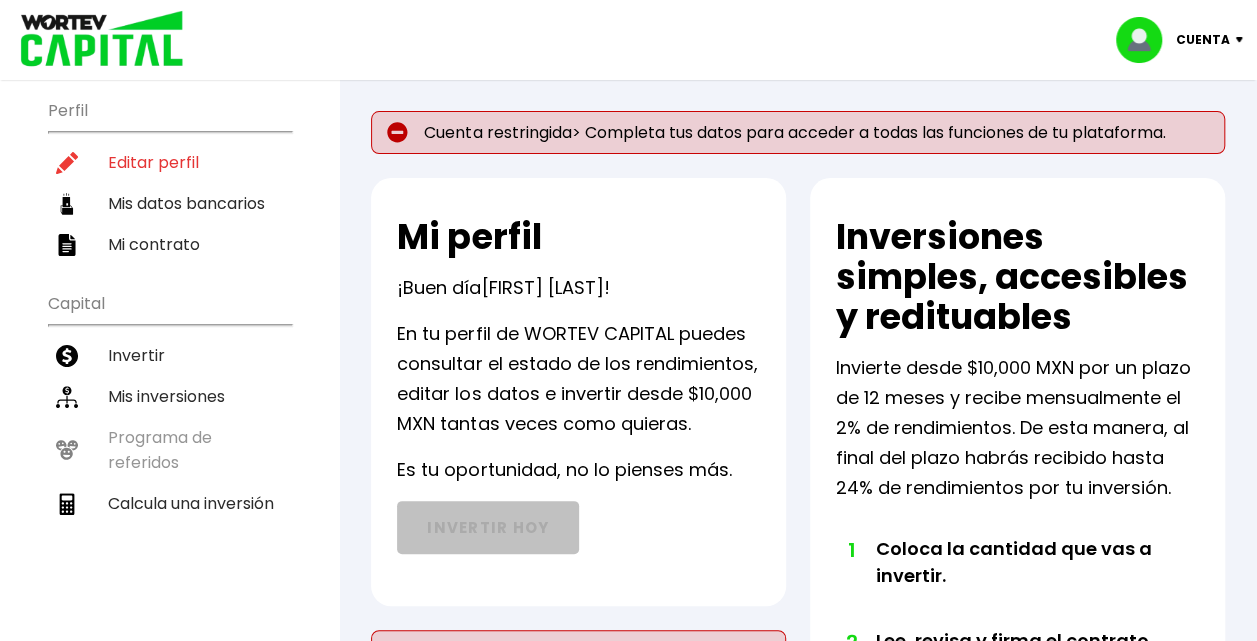 scroll, scrollTop: 90, scrollLeft: 0, axis: vertical 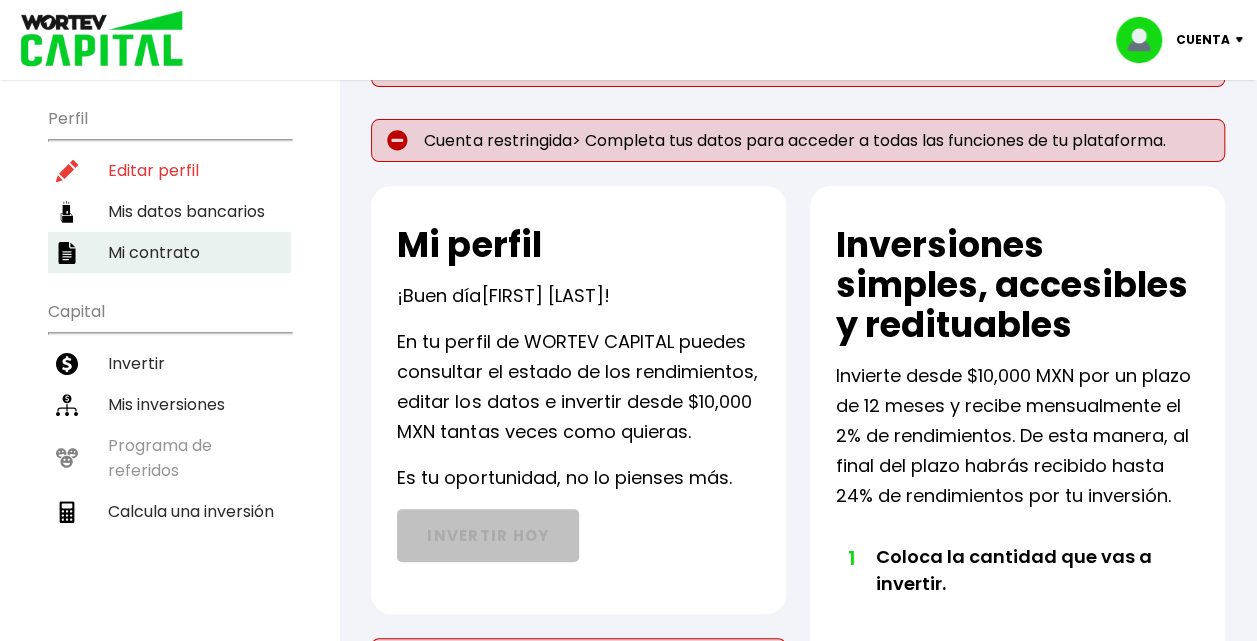 click on "Mi contrato" at bounding box center [169, 252] 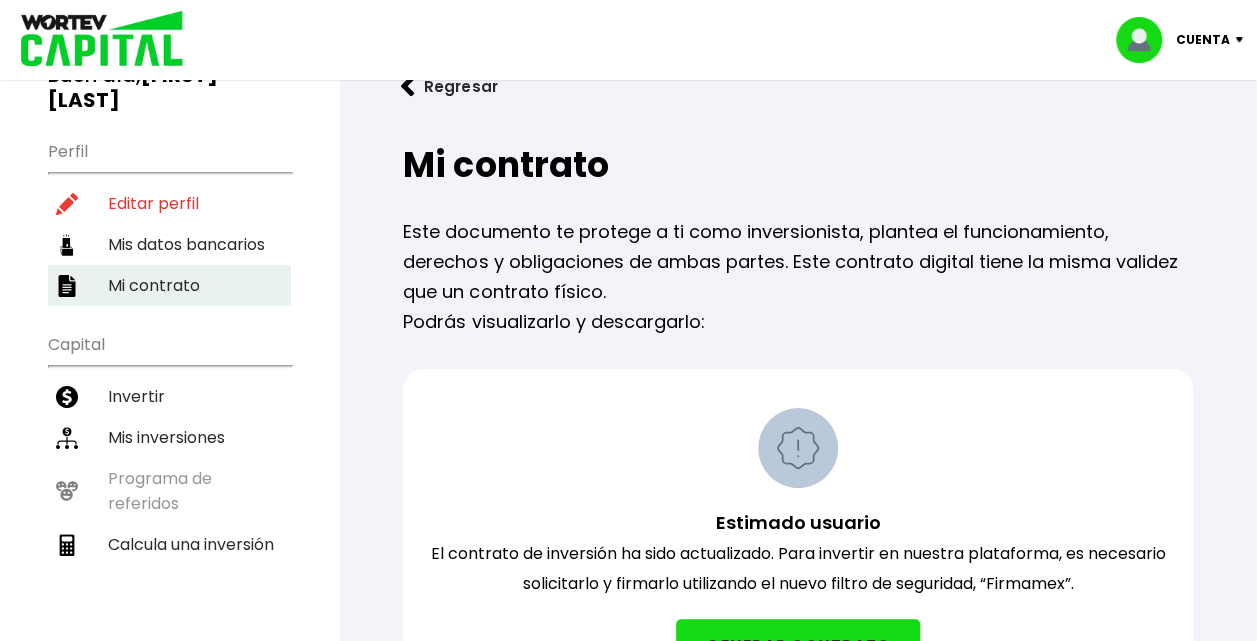 scroll, scrollTop: 0, scrollLeft: 0, axis: both 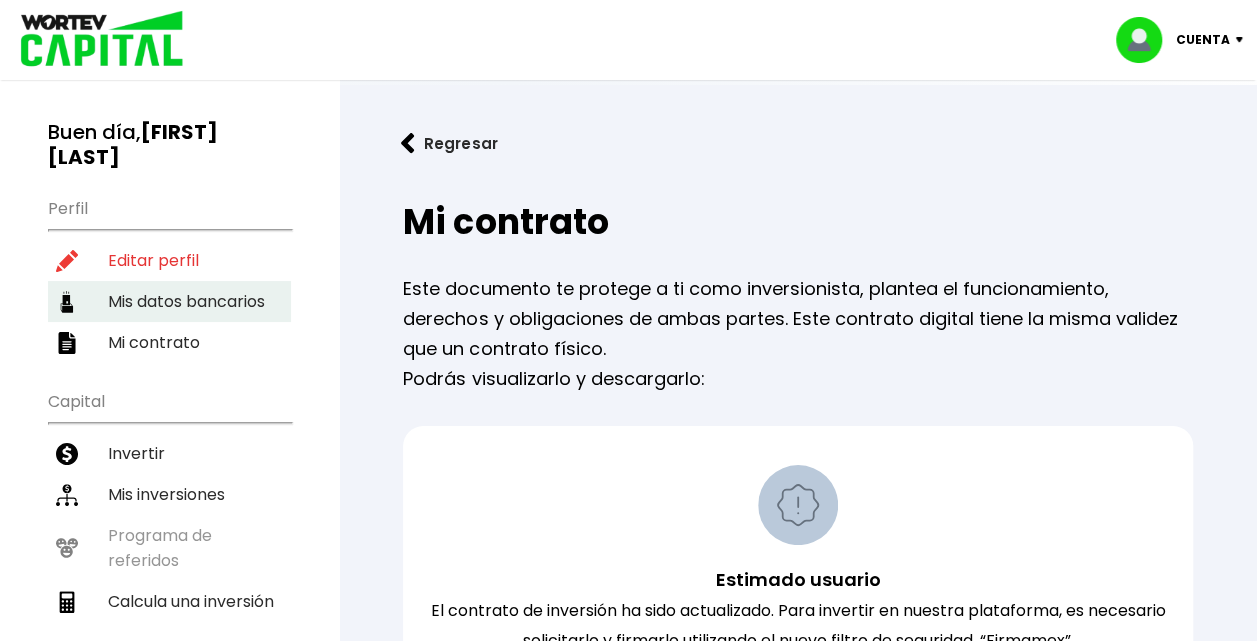 click on "Mis datos bancarios" at bounding box center (169, 301) 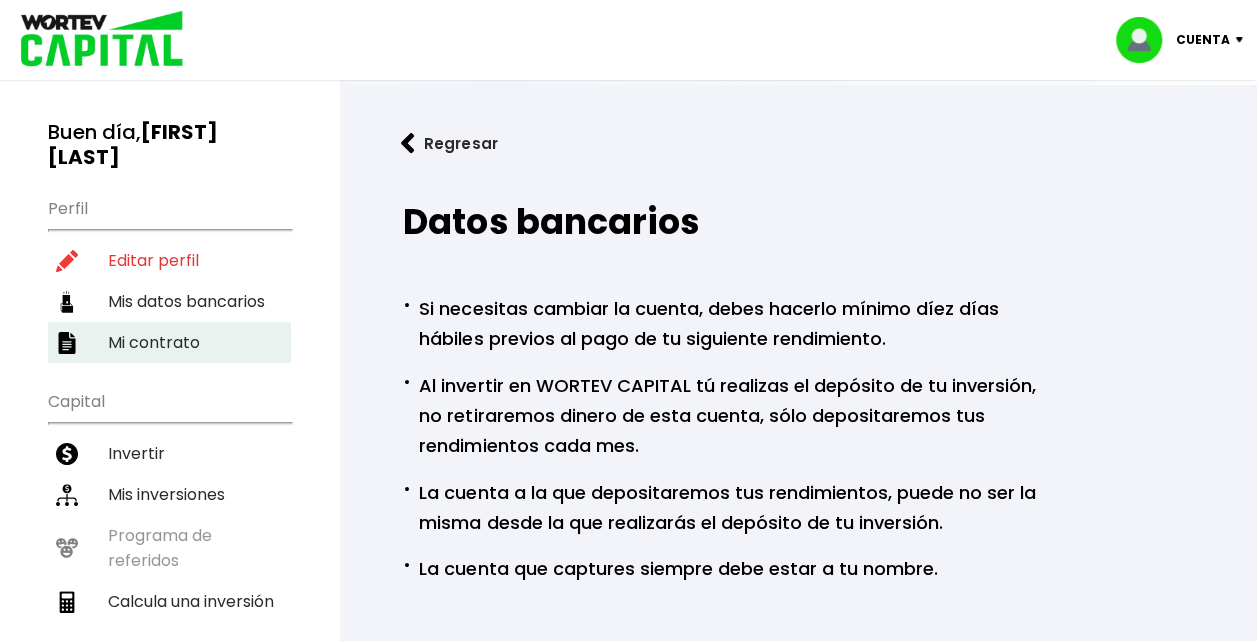 click on "Mi contrato" at bounding box center [169, 342] 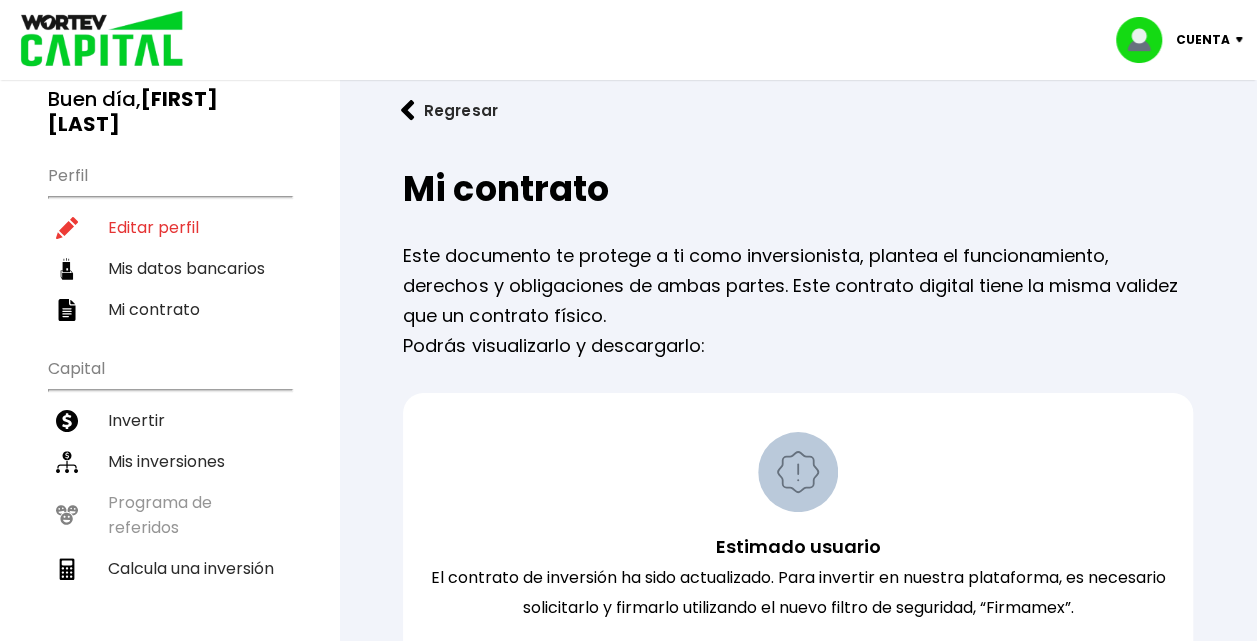 scroll, scrollTop: 34, scrollLeft: 0, axis: vertical 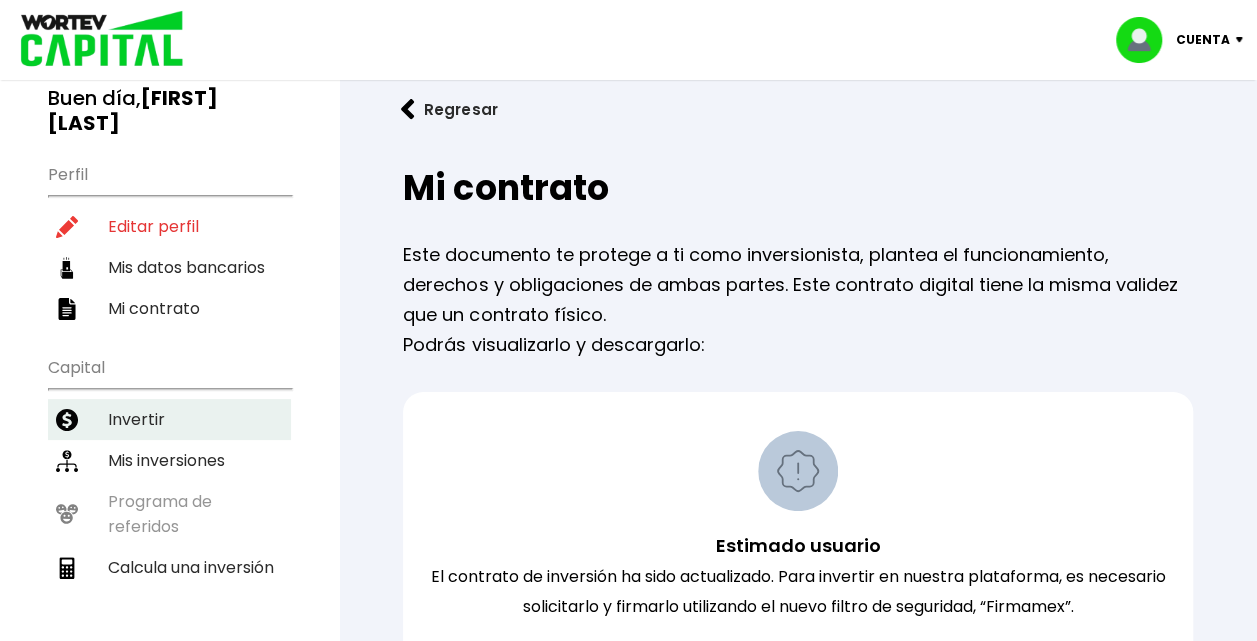 click on "Invertir" at bounding box center [169, 419] 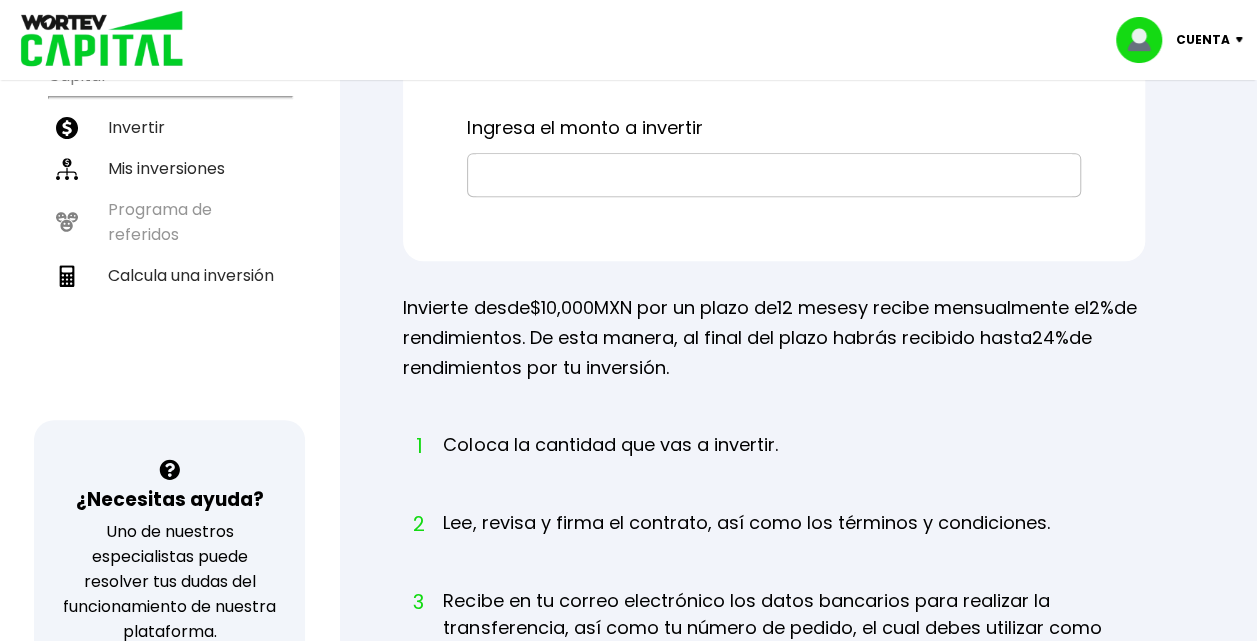 scroll, scrollTop: 322, scrollLeft: 0, axis: vertical 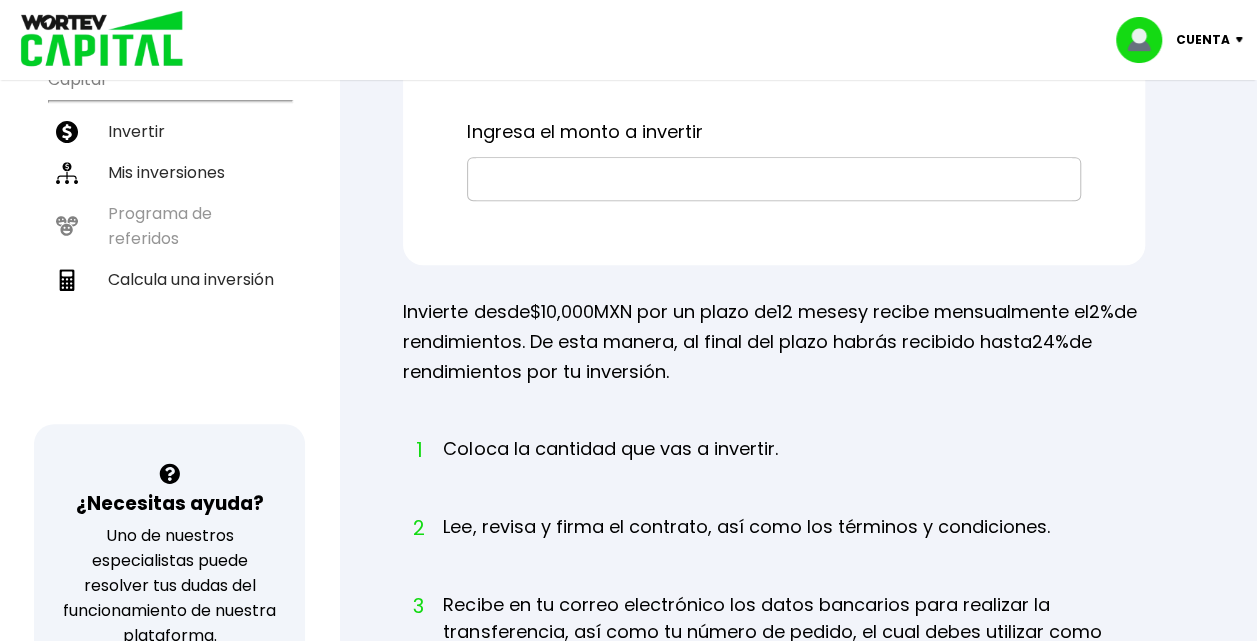 click at bounding box center (774, 179) 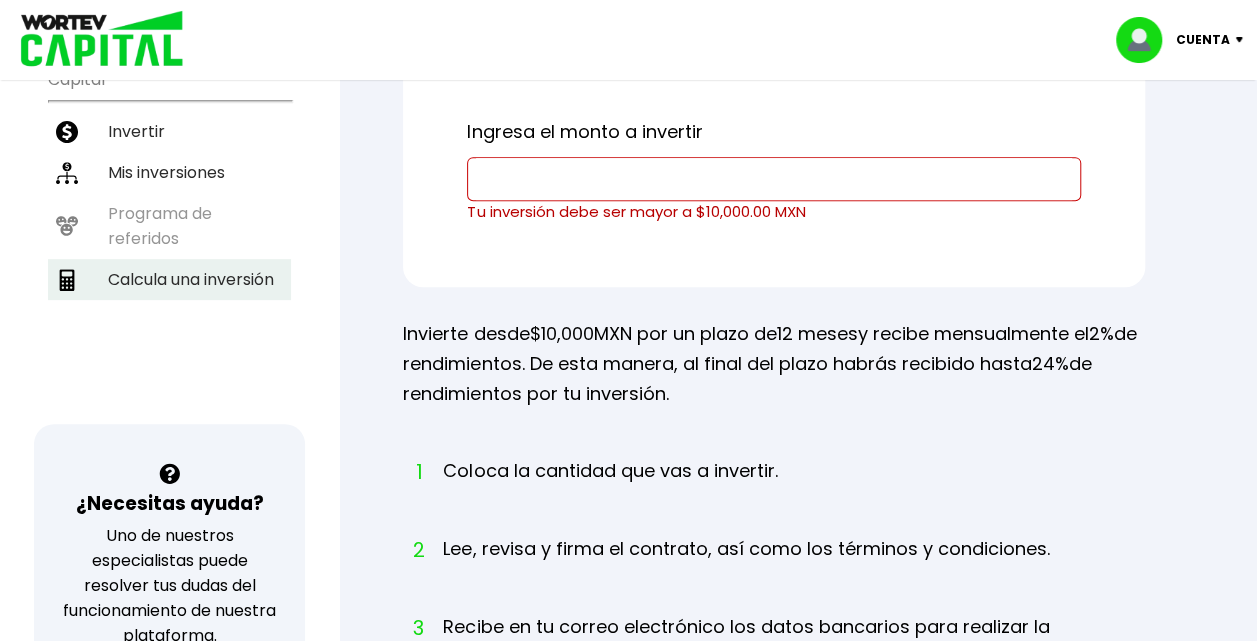 click on "Calcula una inversión" at bounding box center (169, 279) 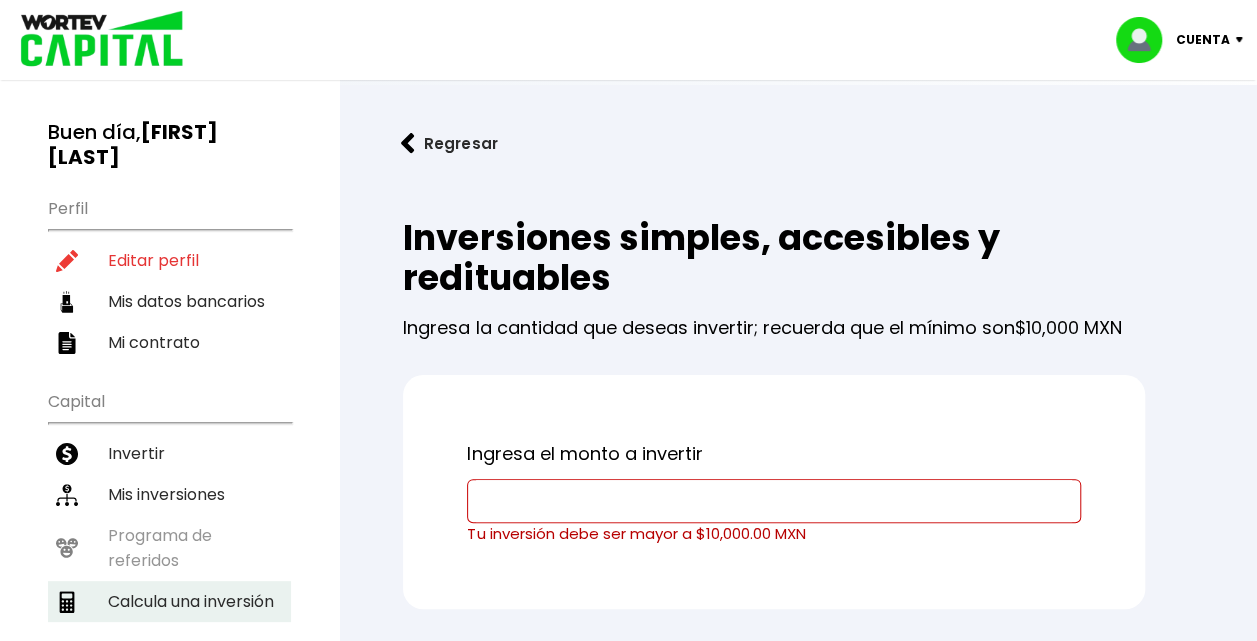 select on "1" 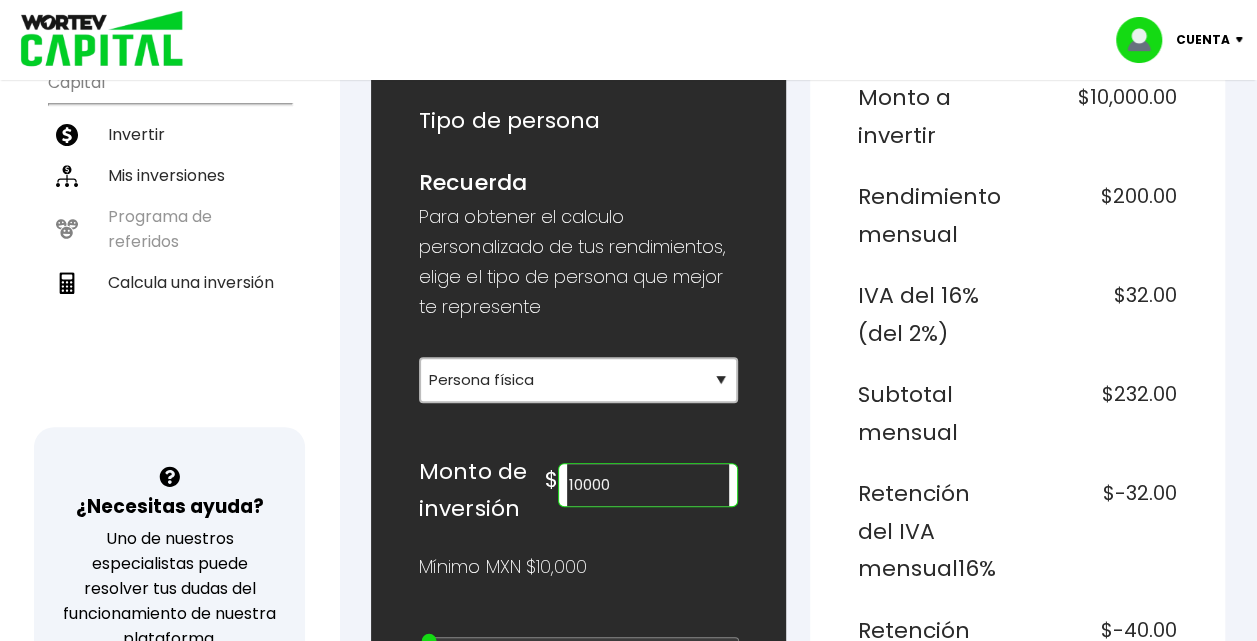 scroll, scrollTop: 321, scrollLeft: 0, axis: vertical 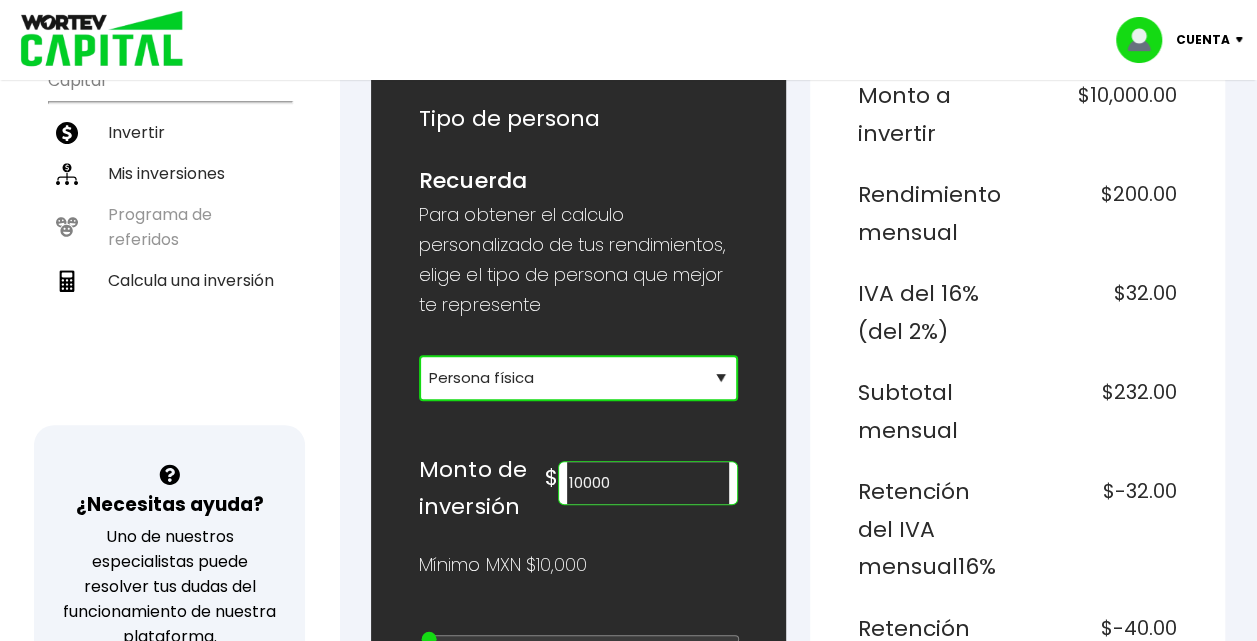 click on "Selecciona tu tipo de persona Persona Física que emite factura Persona física Persona moral" at bounding box center (578, 378) 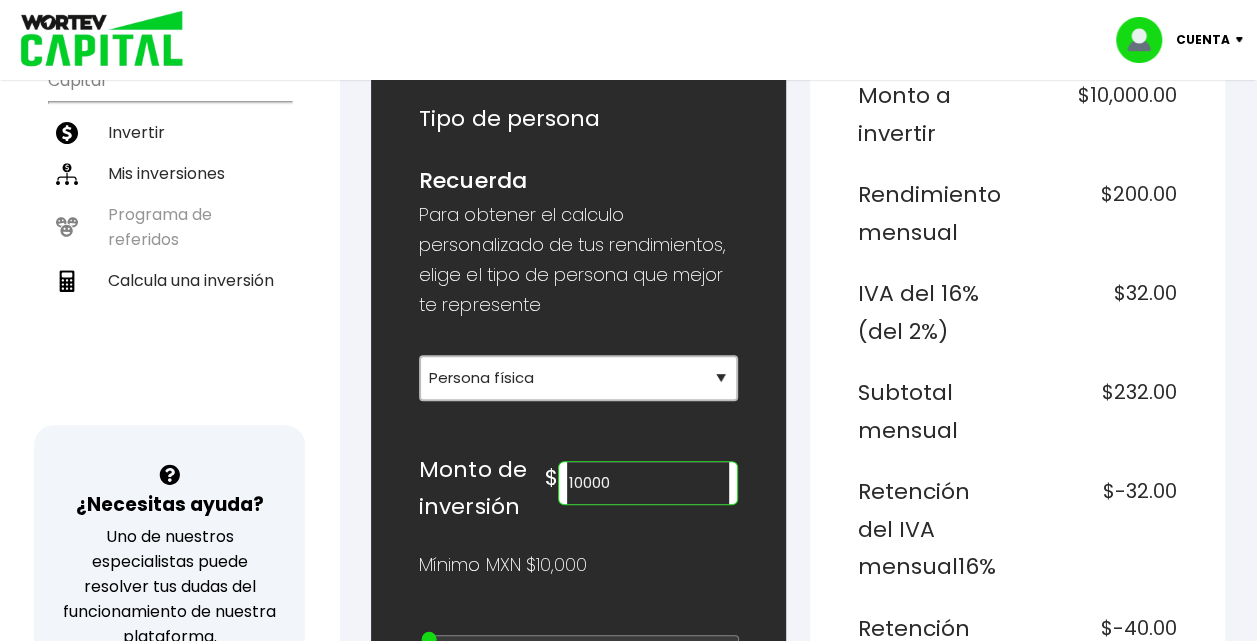 click on "10000" at bounding box center [648, 483] 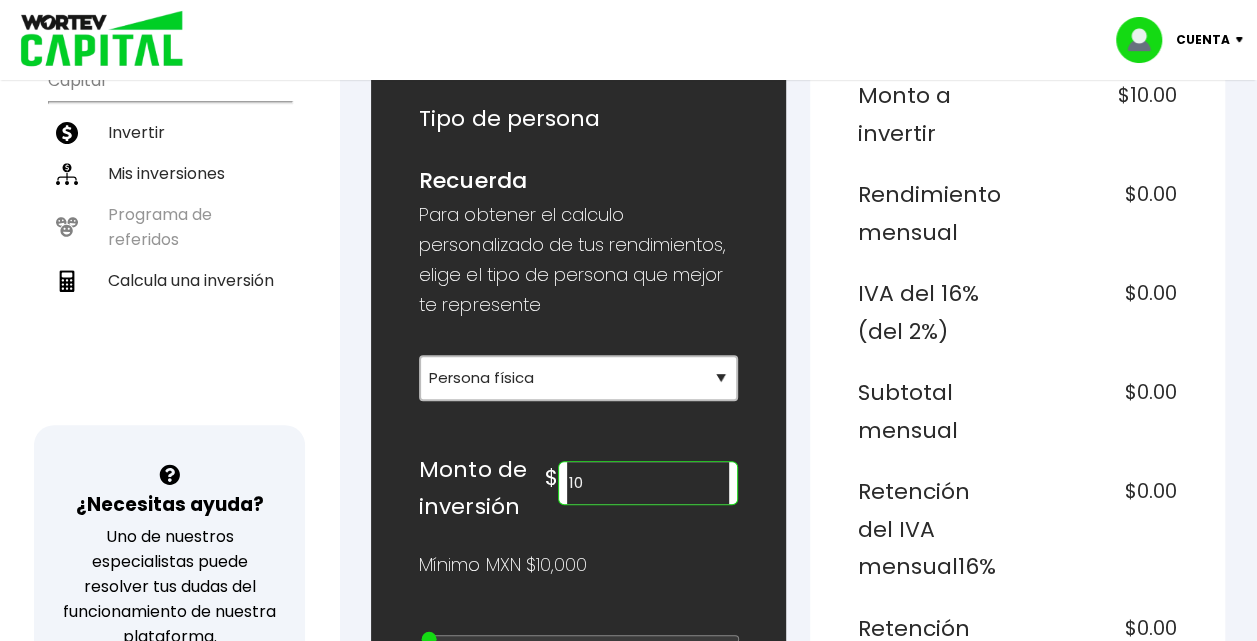 type on "1" 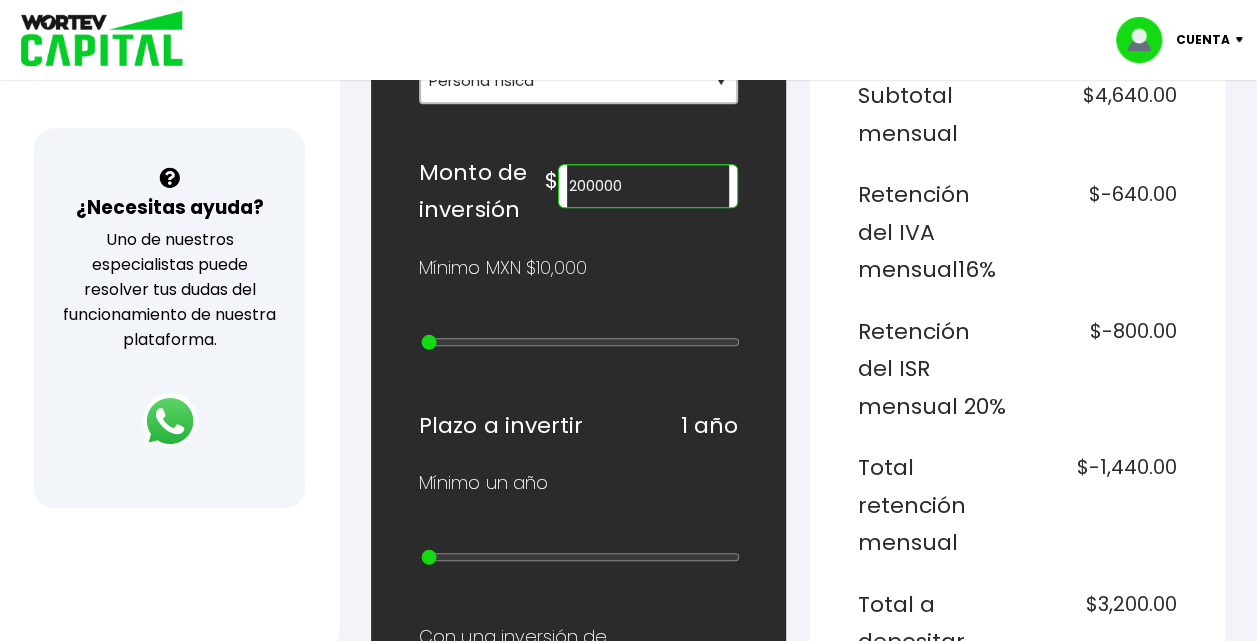 scroll, scrollTop: 617, scrollLeft: 0, axis: vertical 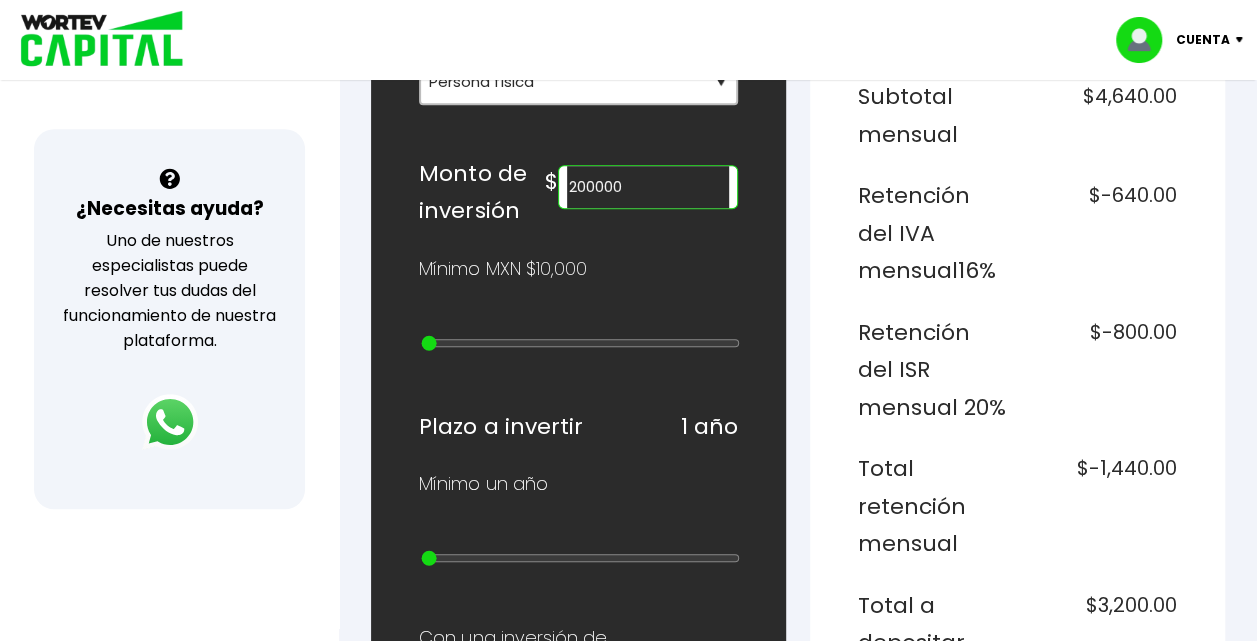 type on "20000" 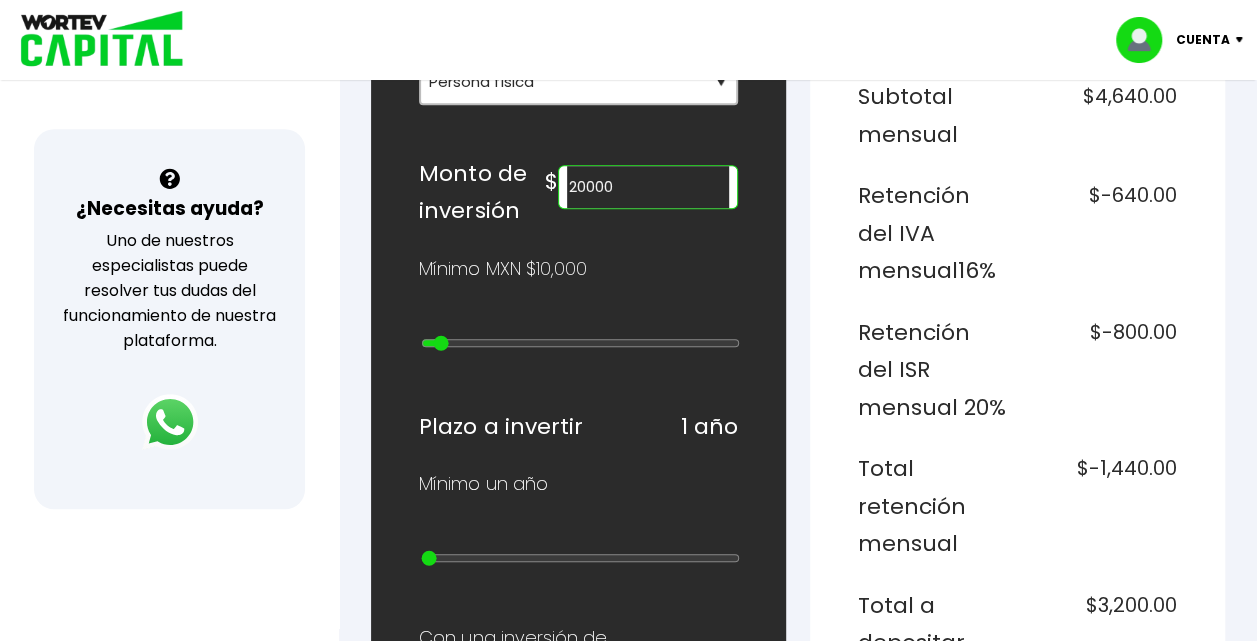 type on "30000" 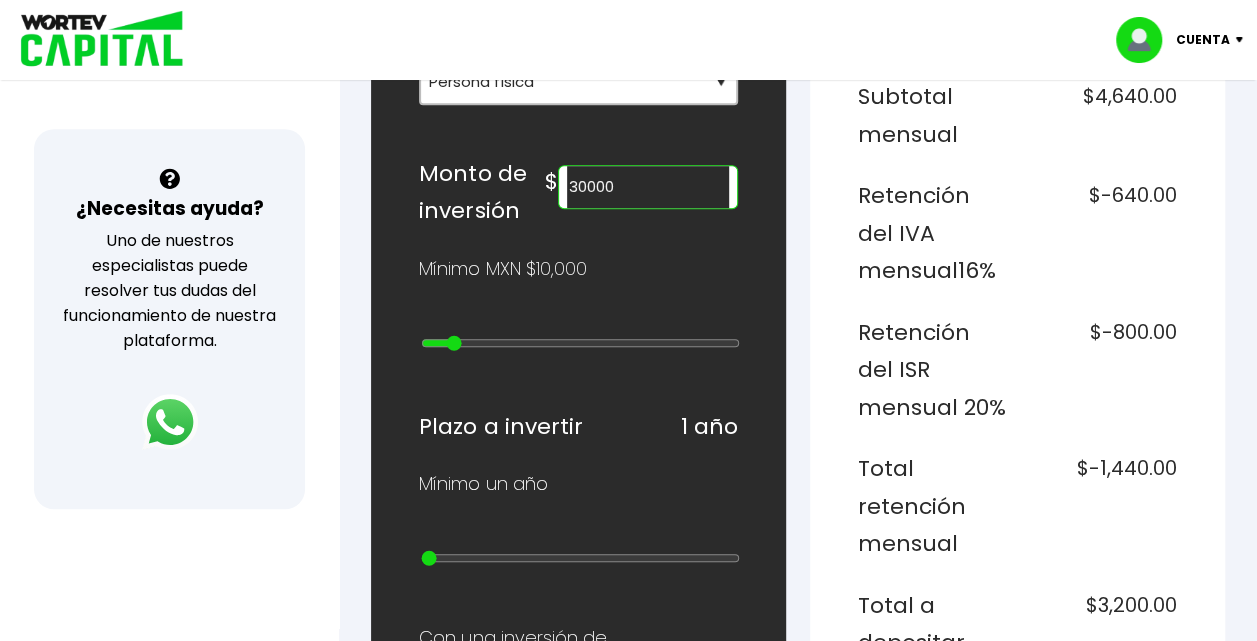 type on "50000" 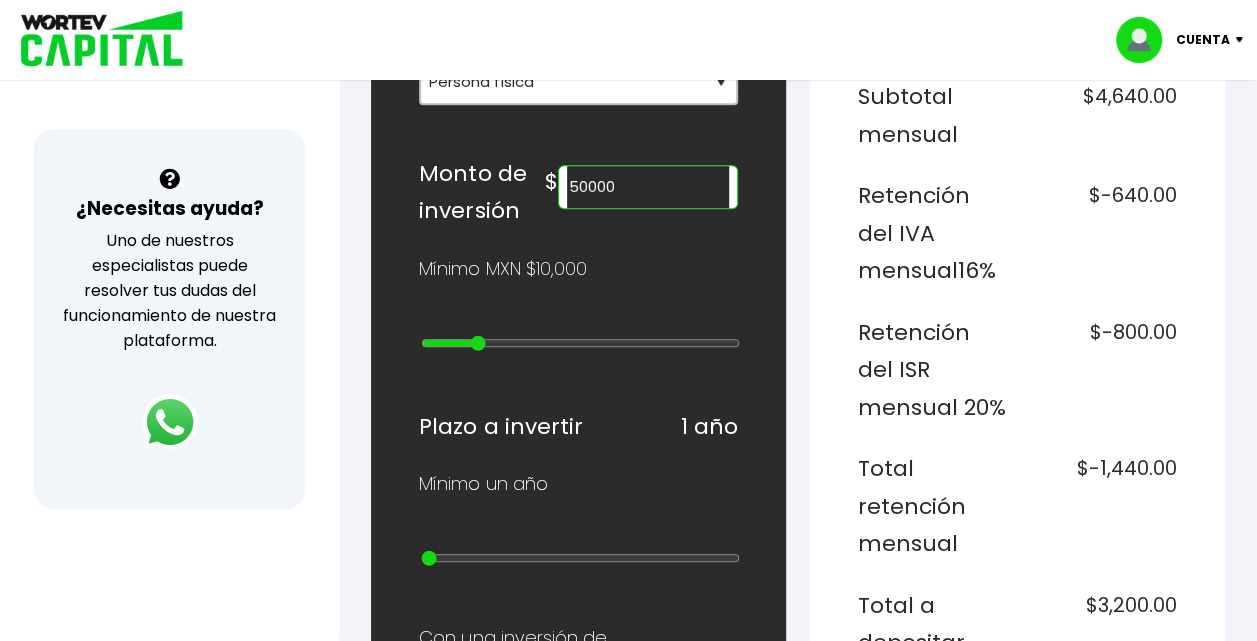 type on "70000" 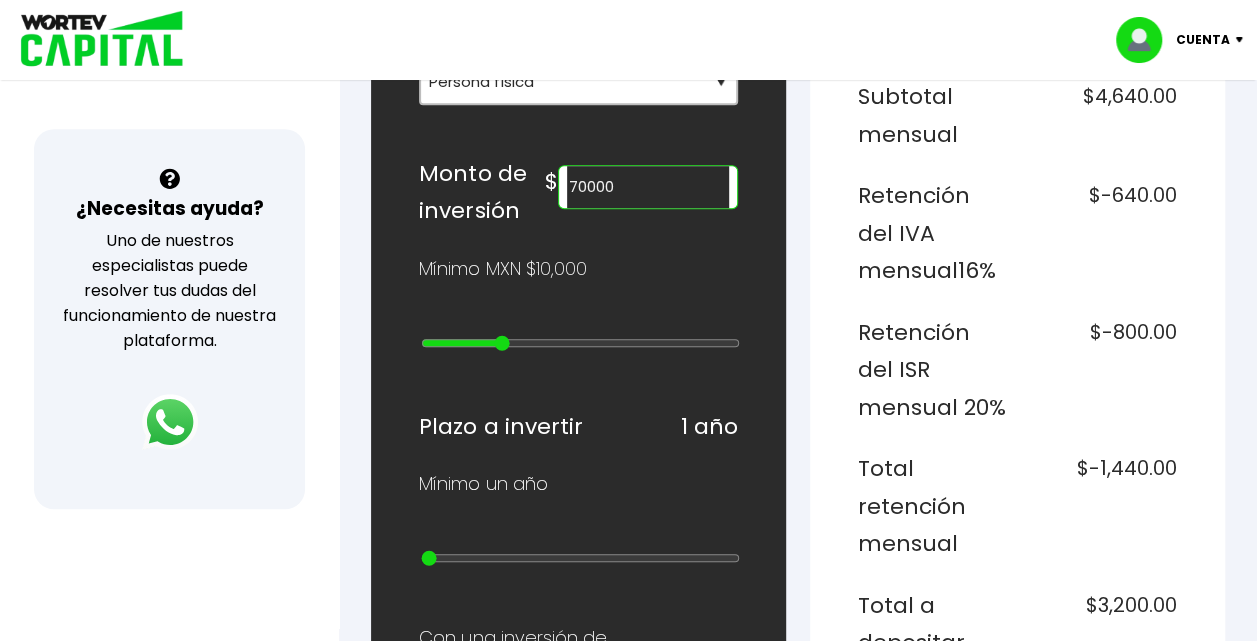 type on "80000" 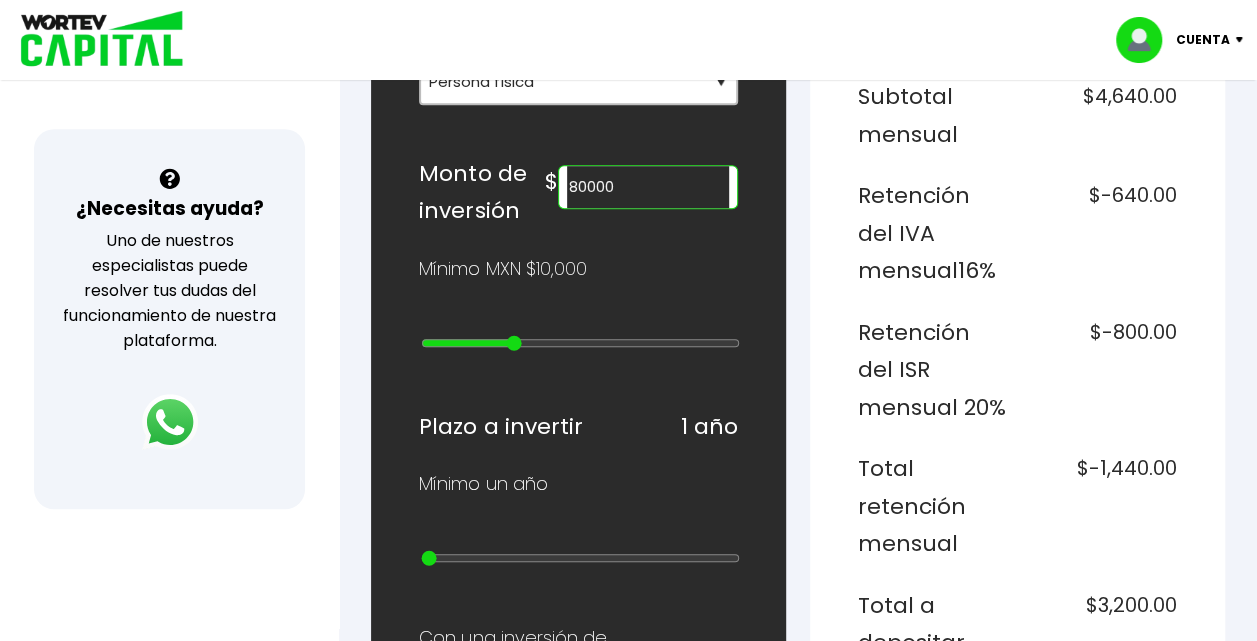 type on "100000" 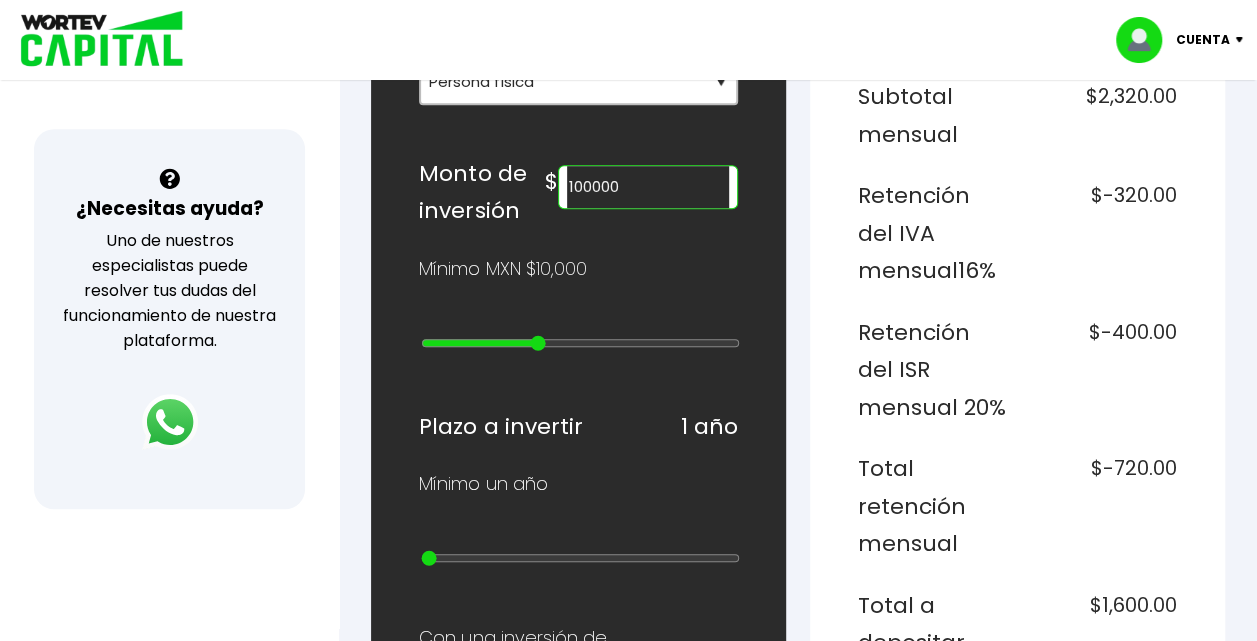 type on "200000" 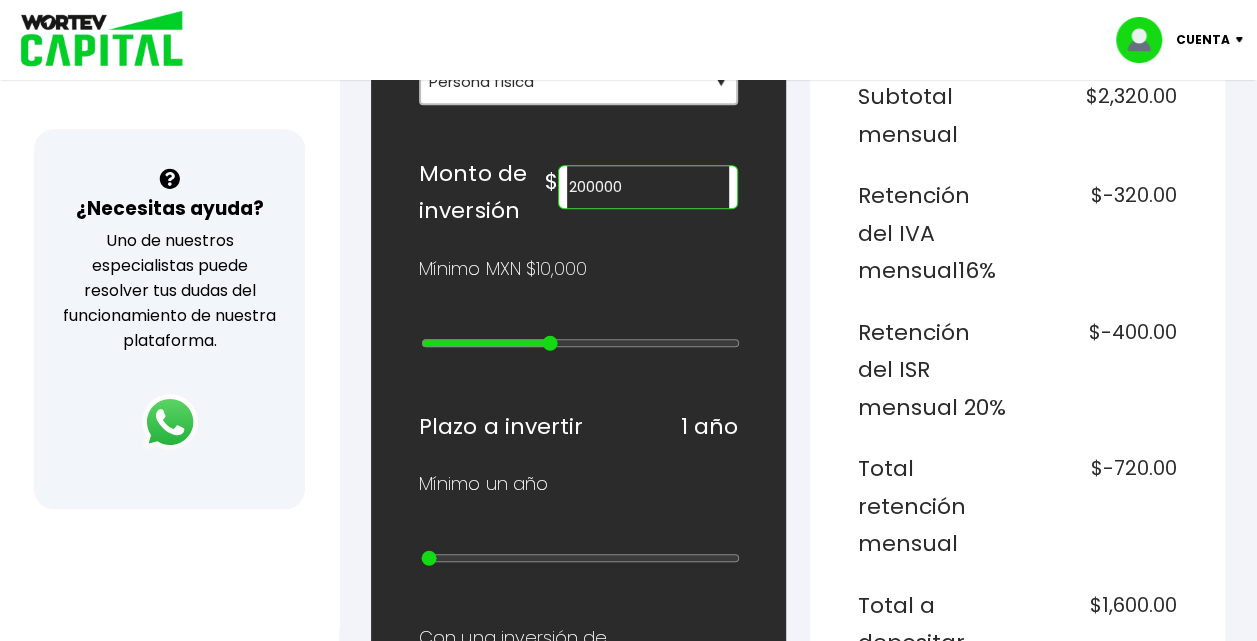 type on "300000" 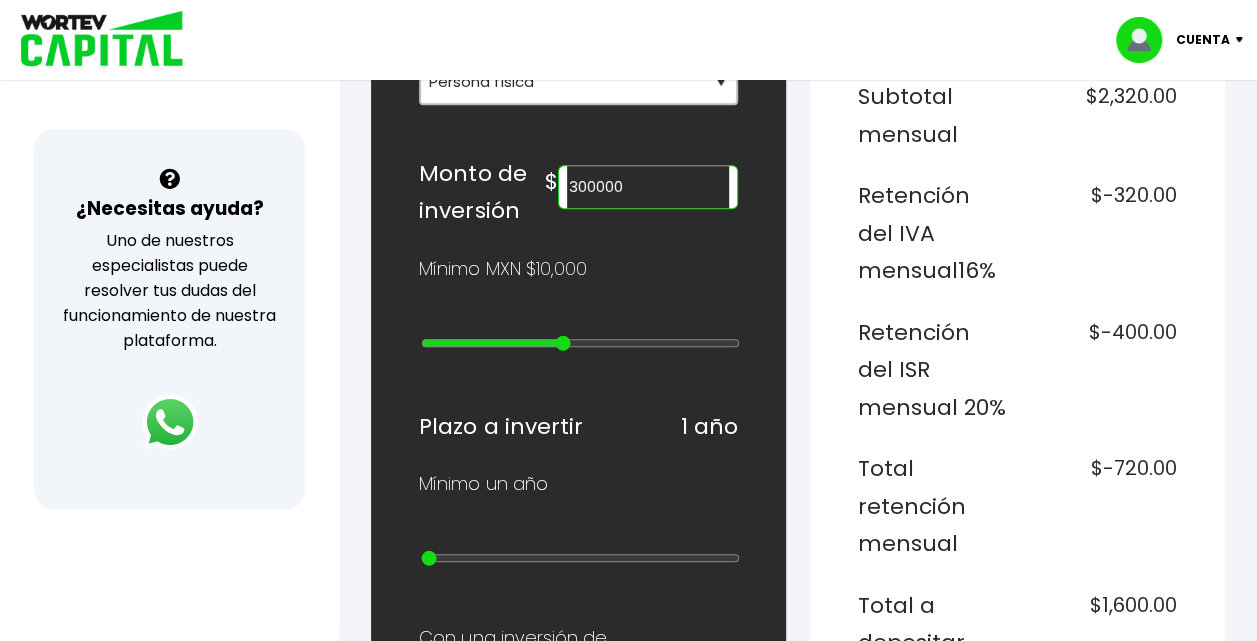 type on "400000" 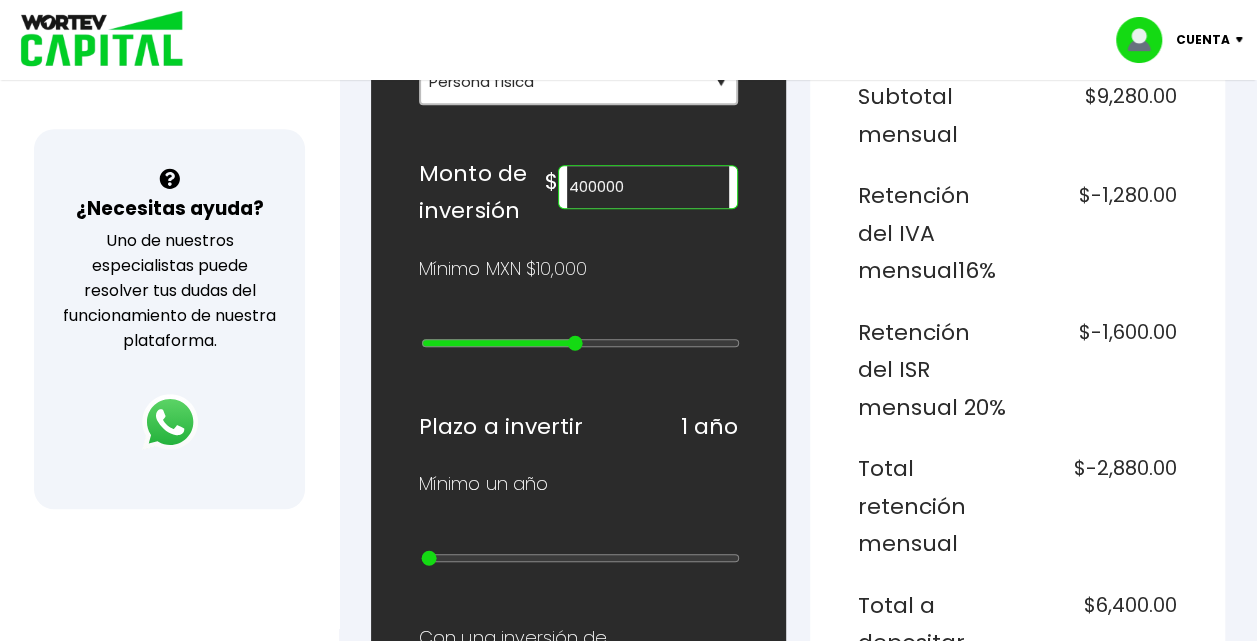 type on "500000" 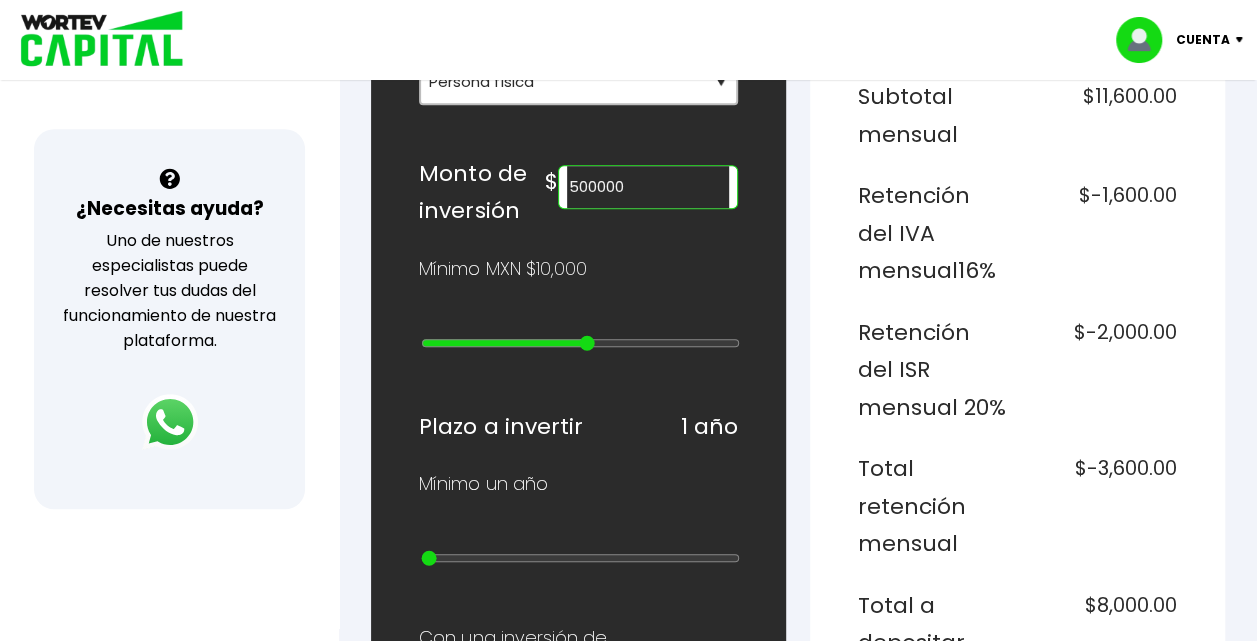 type on "600000" 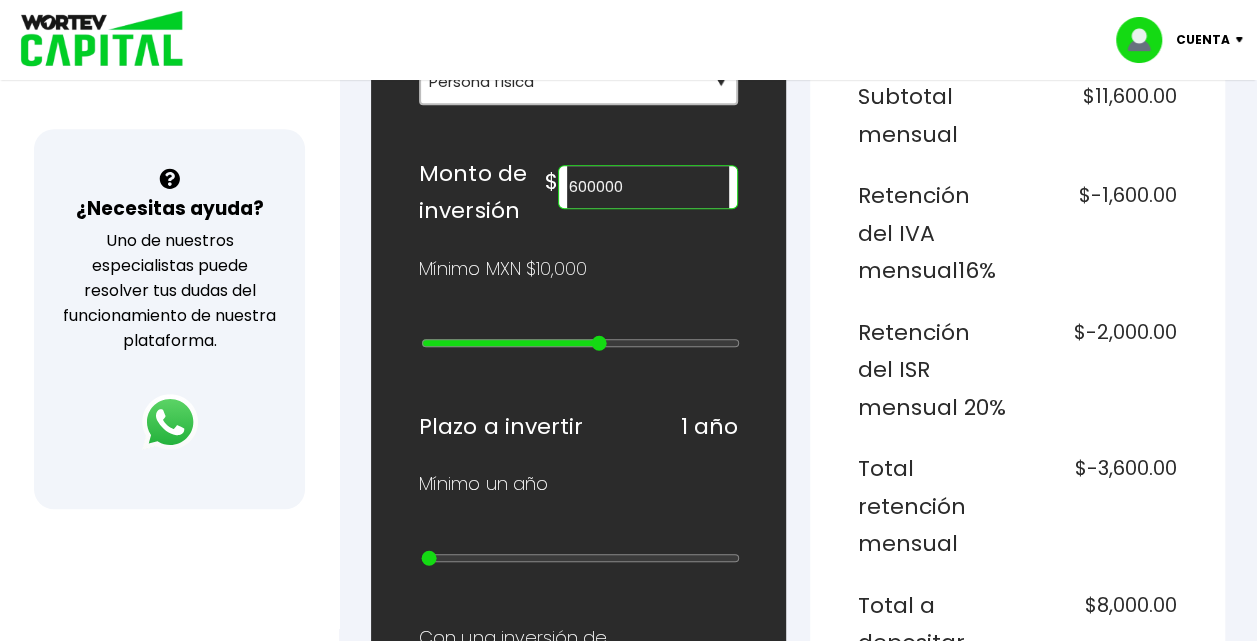 type on "900000" 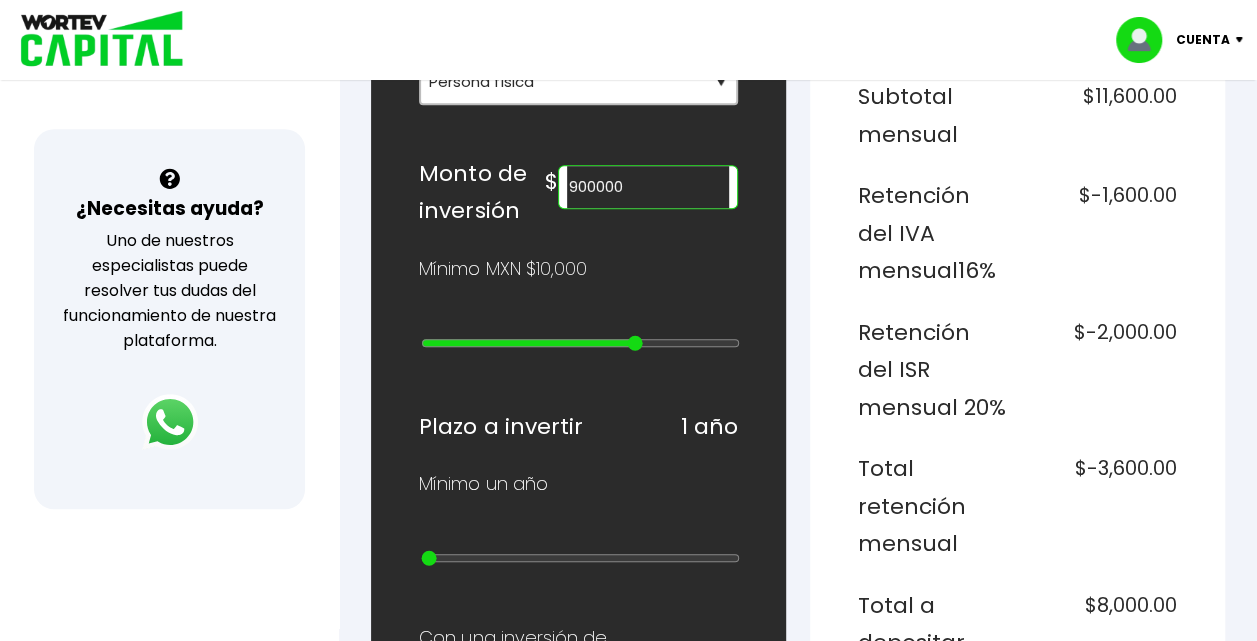 type on "4000000" 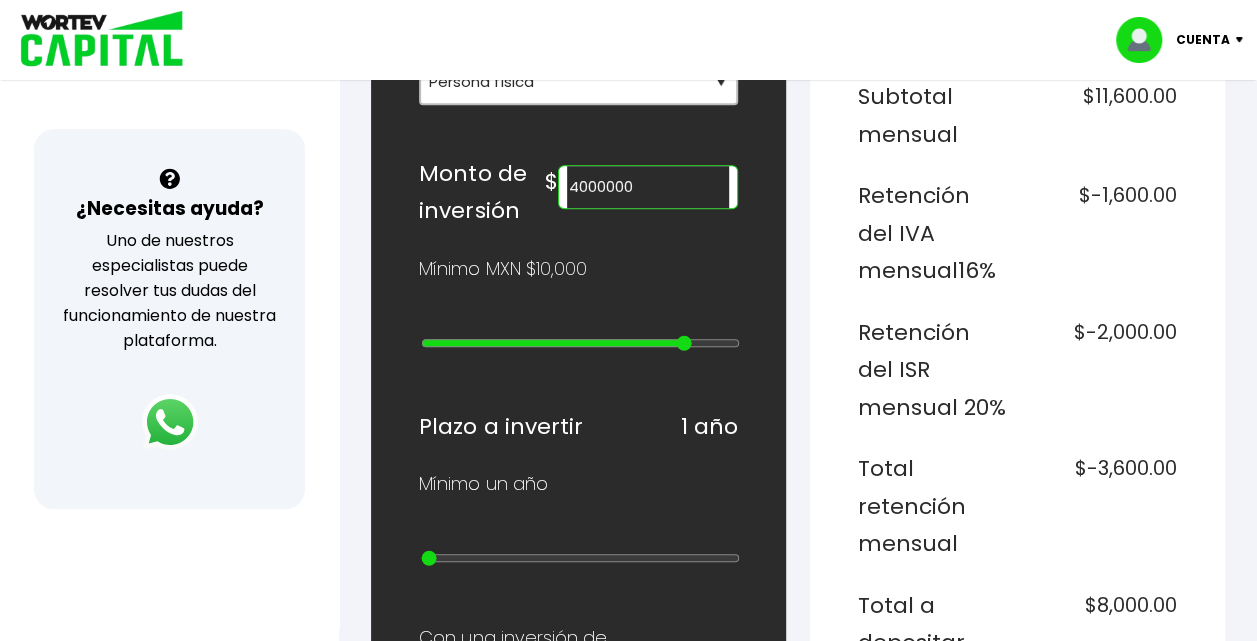 type on "20000000" 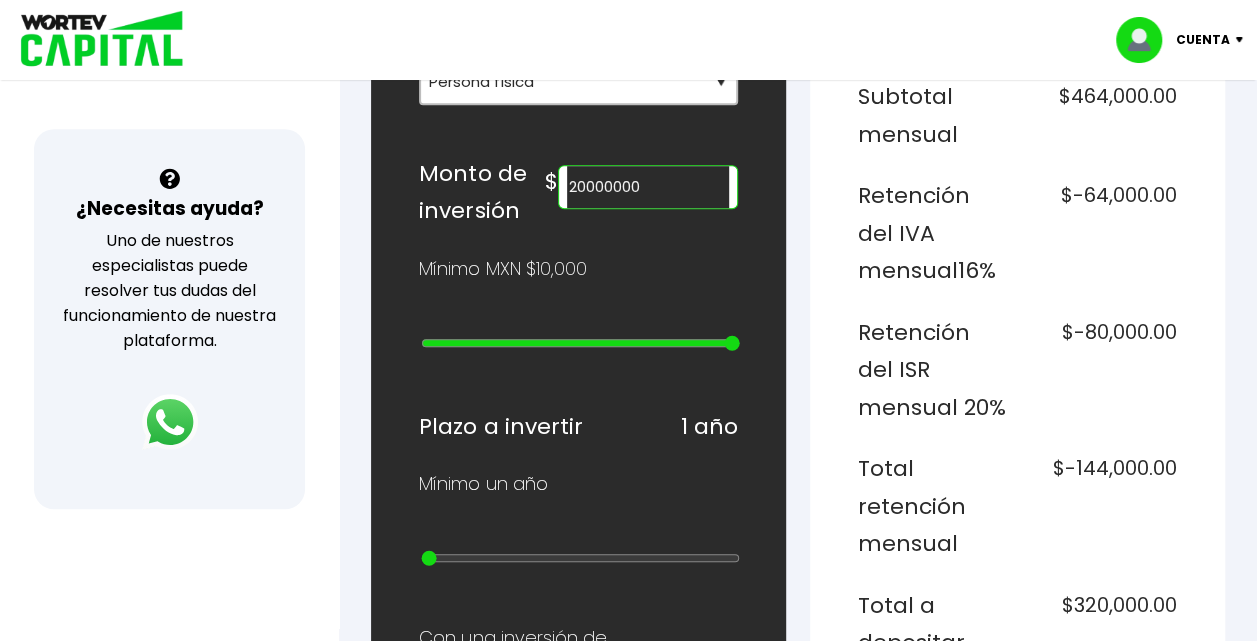 type on "10000000" 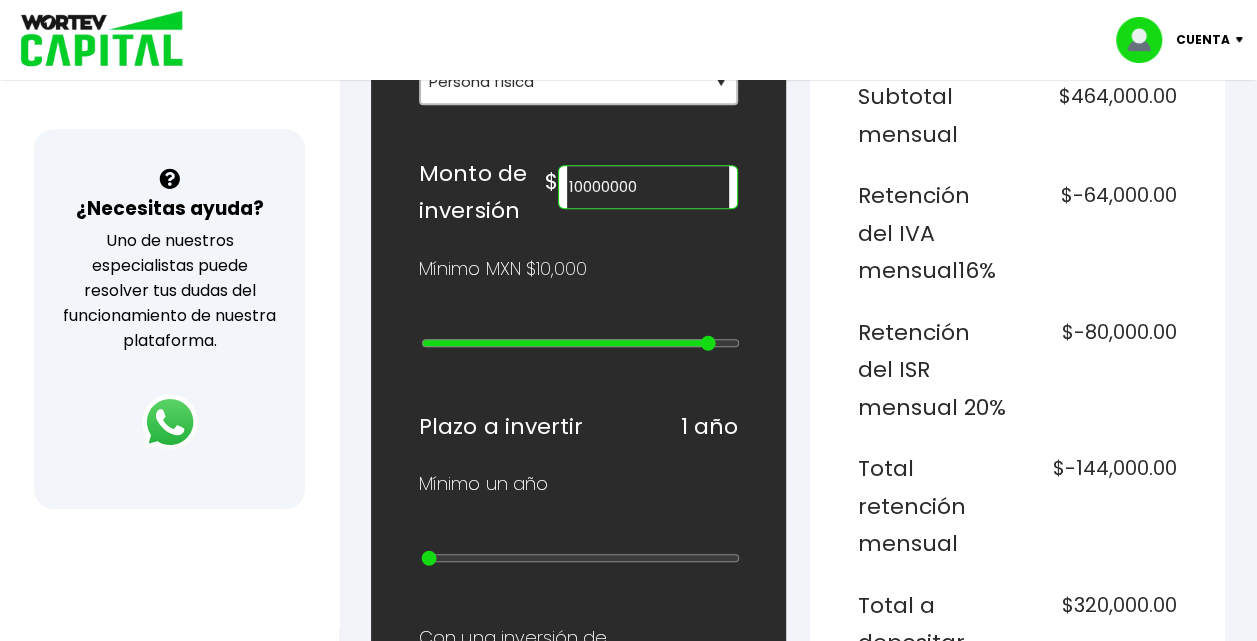 type on "5000000" 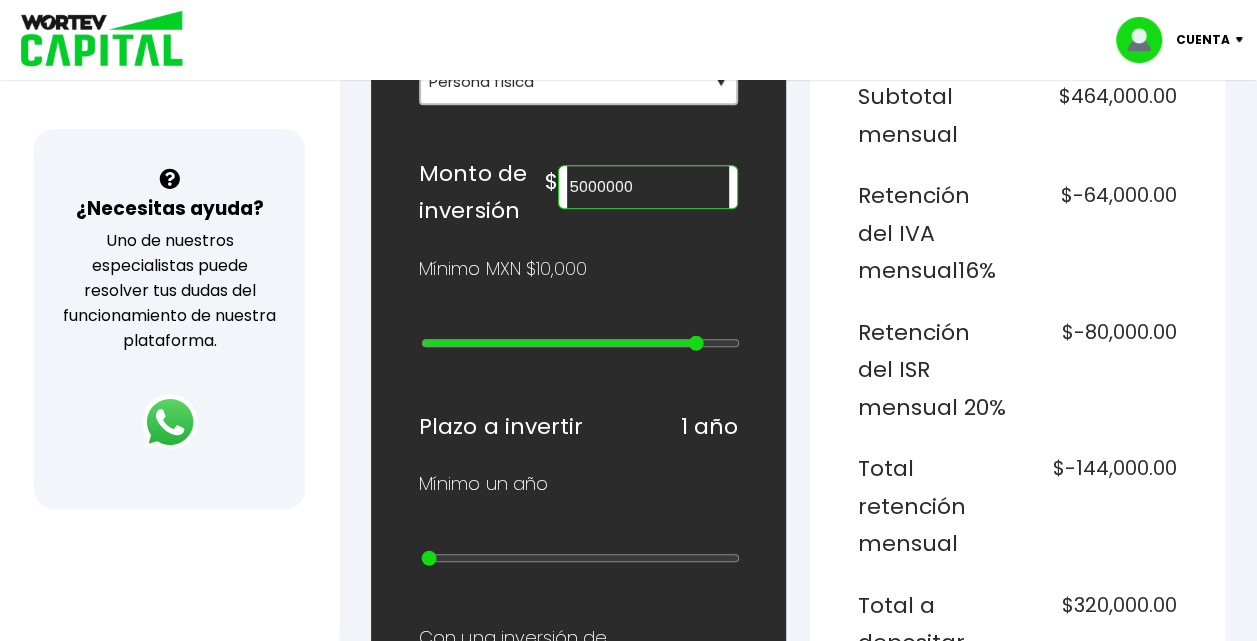 type on "3000000" 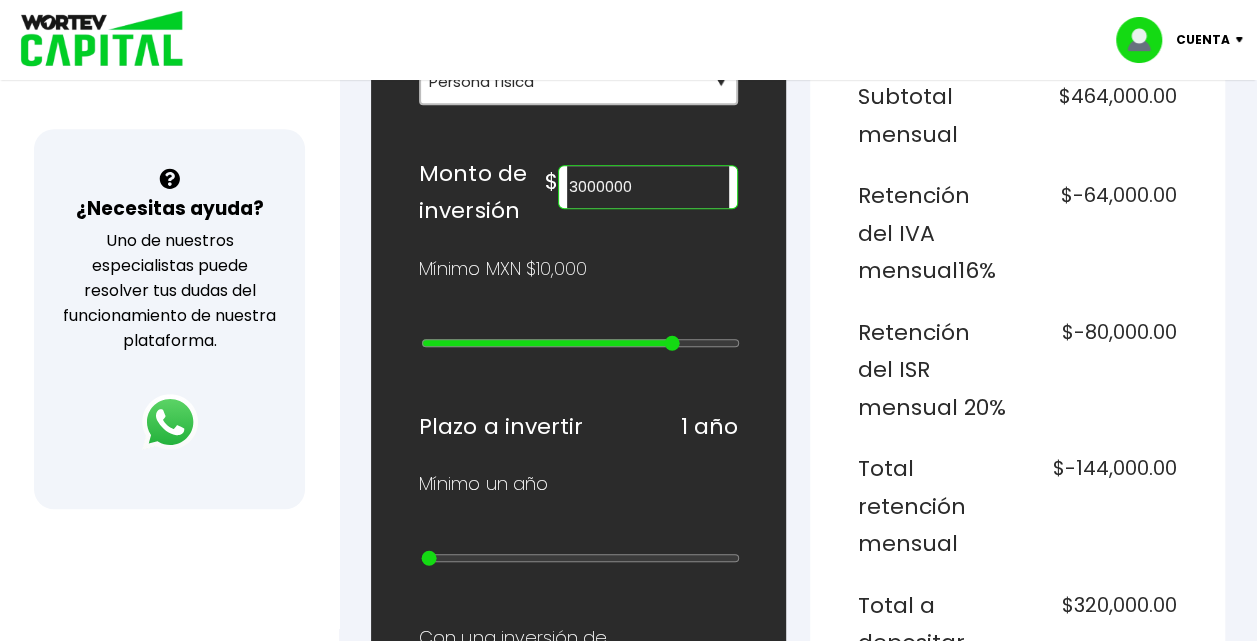 type on "2000000" 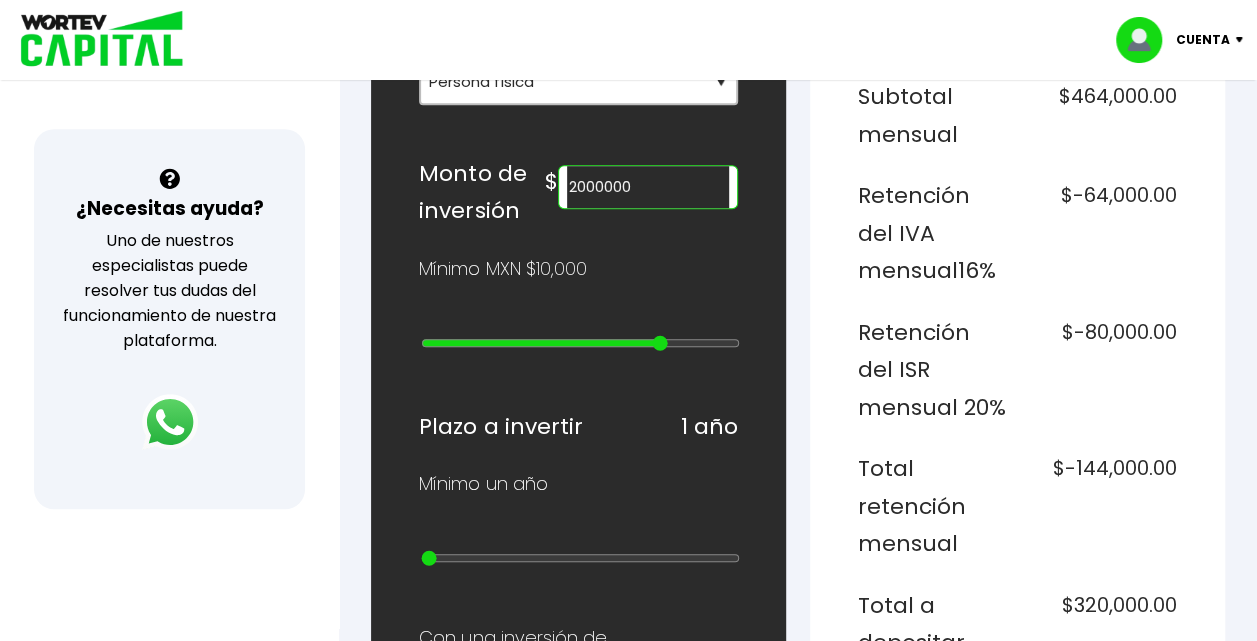 type on "1000000" 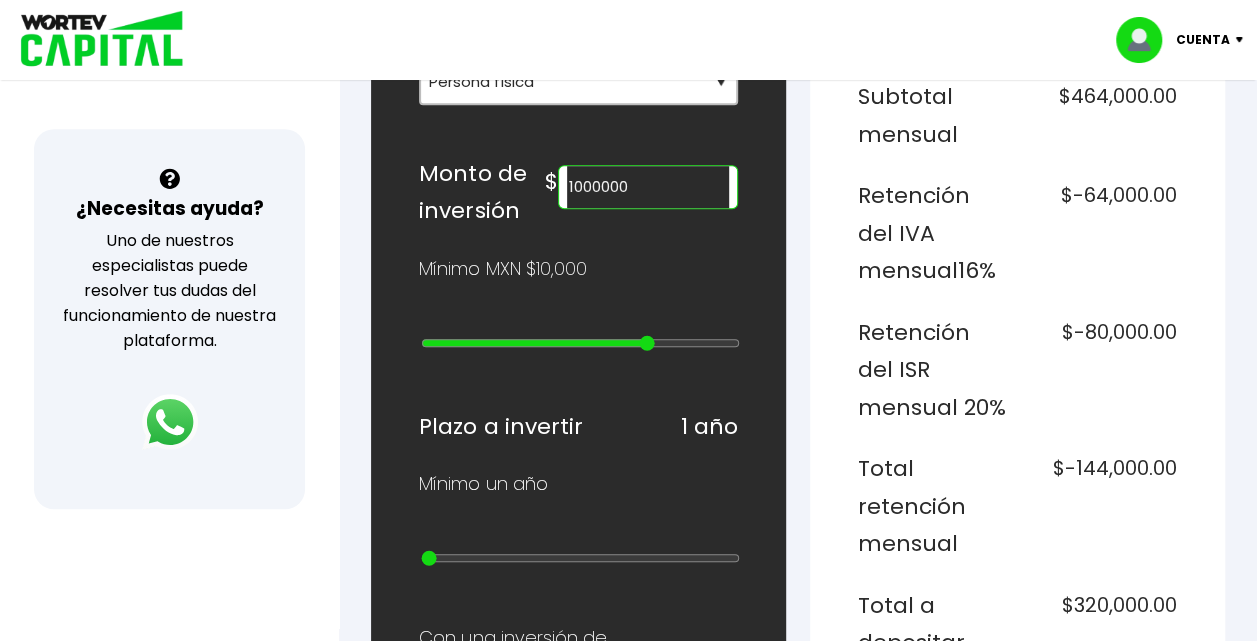 type on "900000" 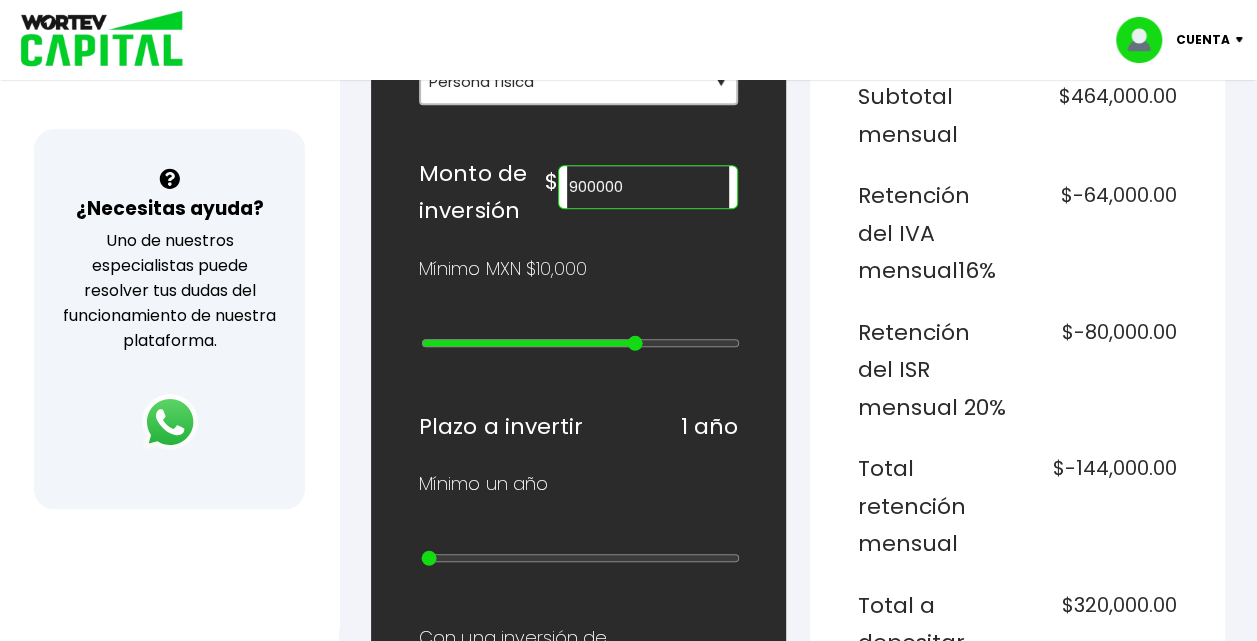 type on "800000" 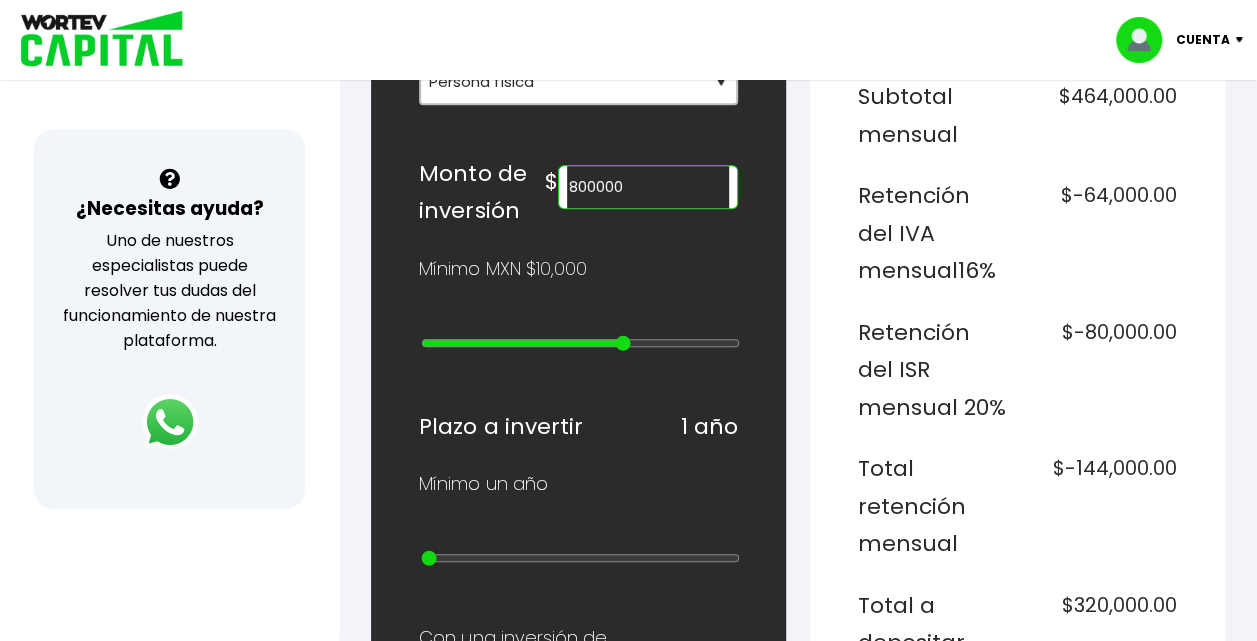 type on "700000" 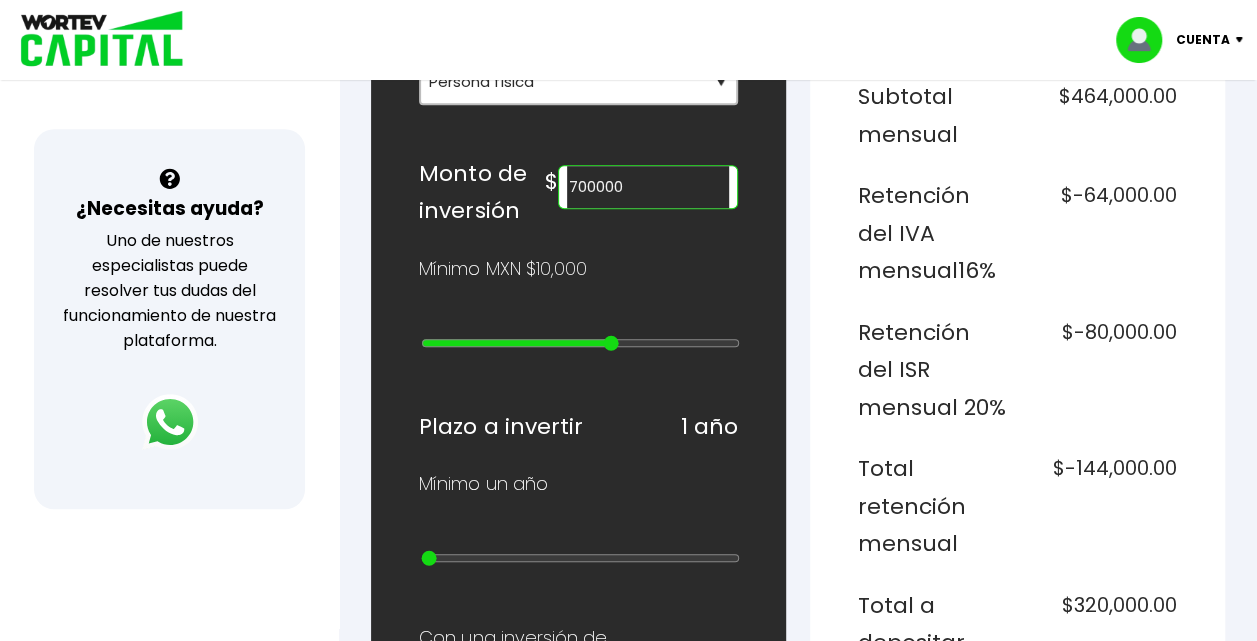 type on "600000" 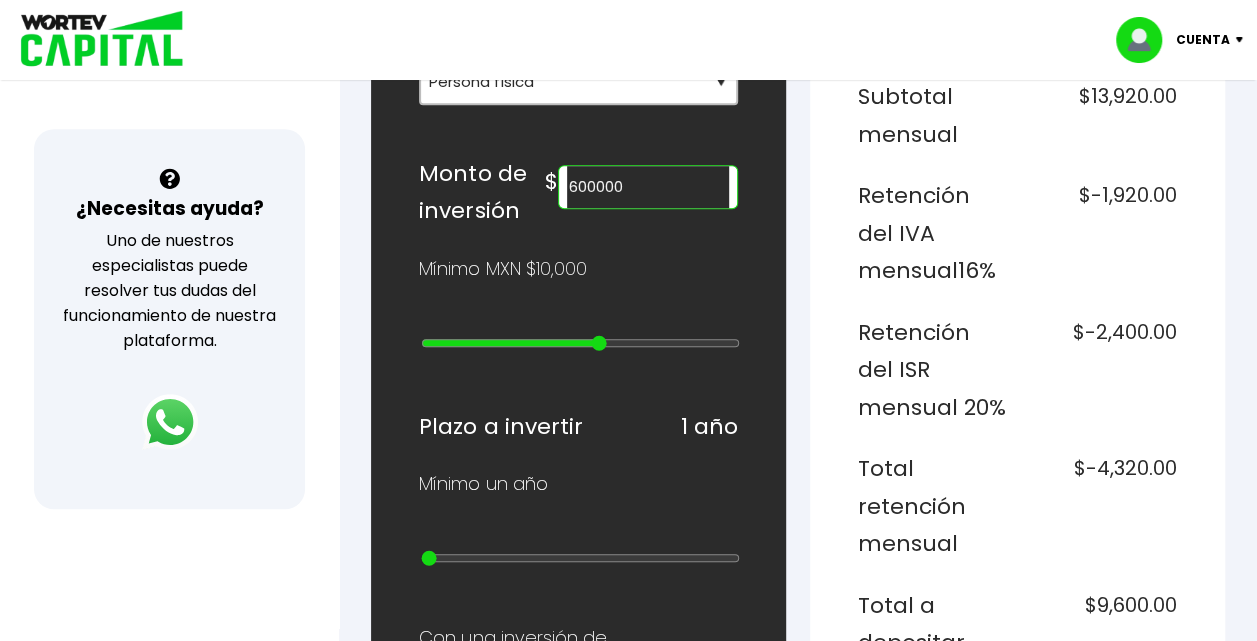 type on "500000" 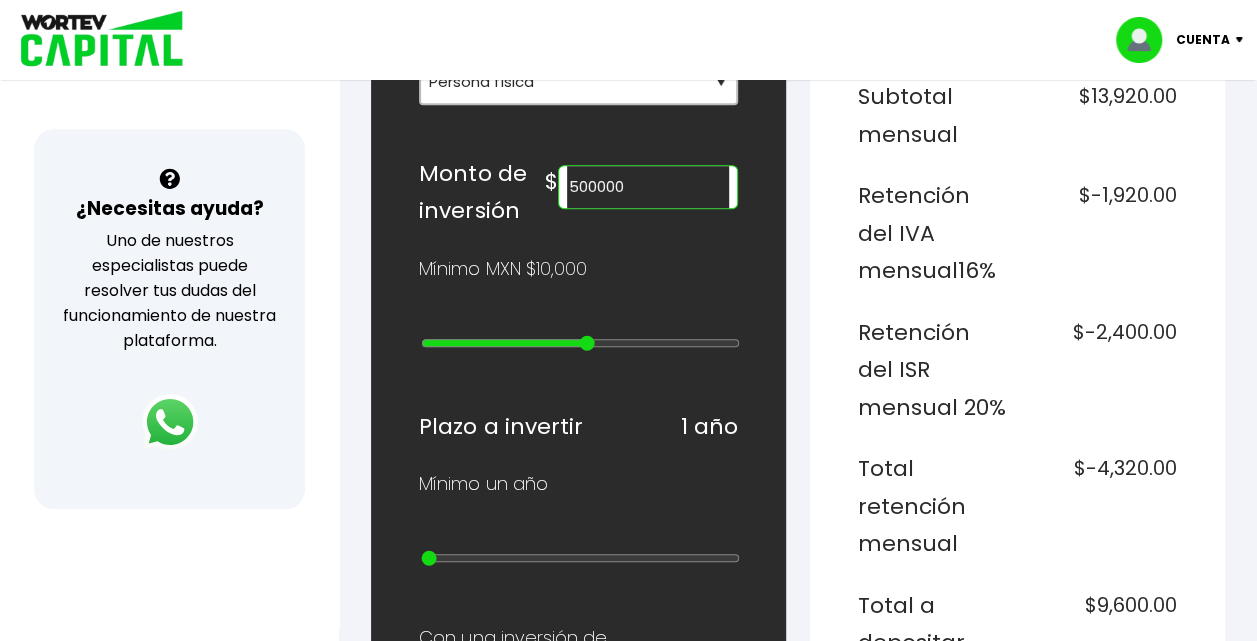 type on "400000" 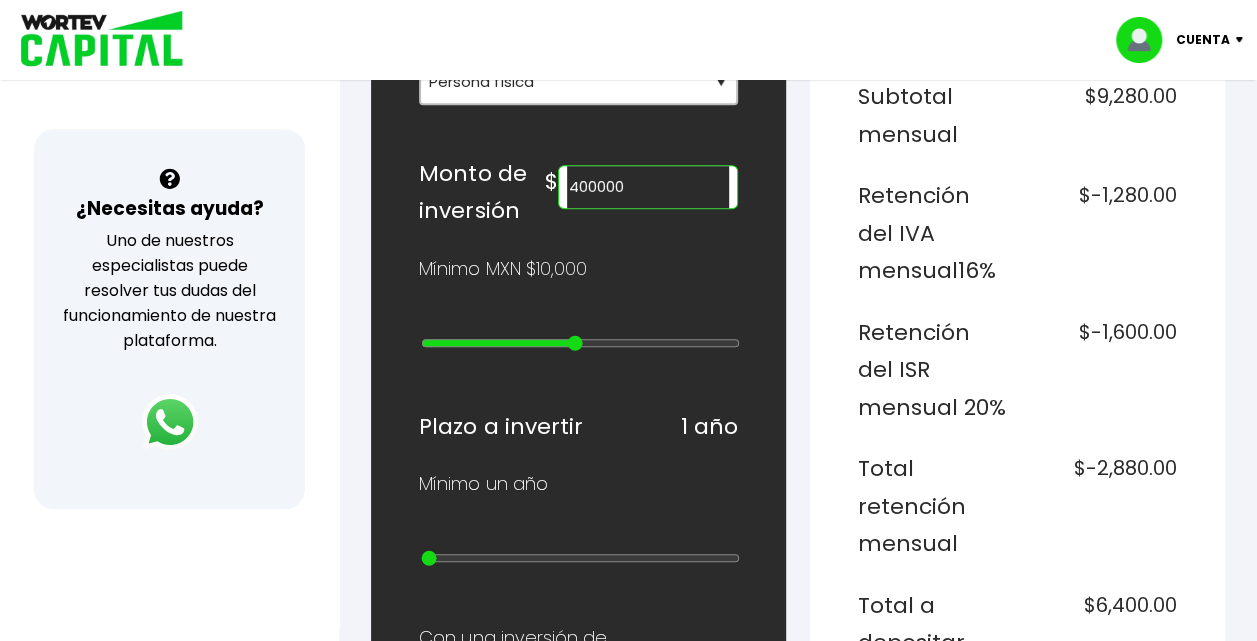 type on "300000" 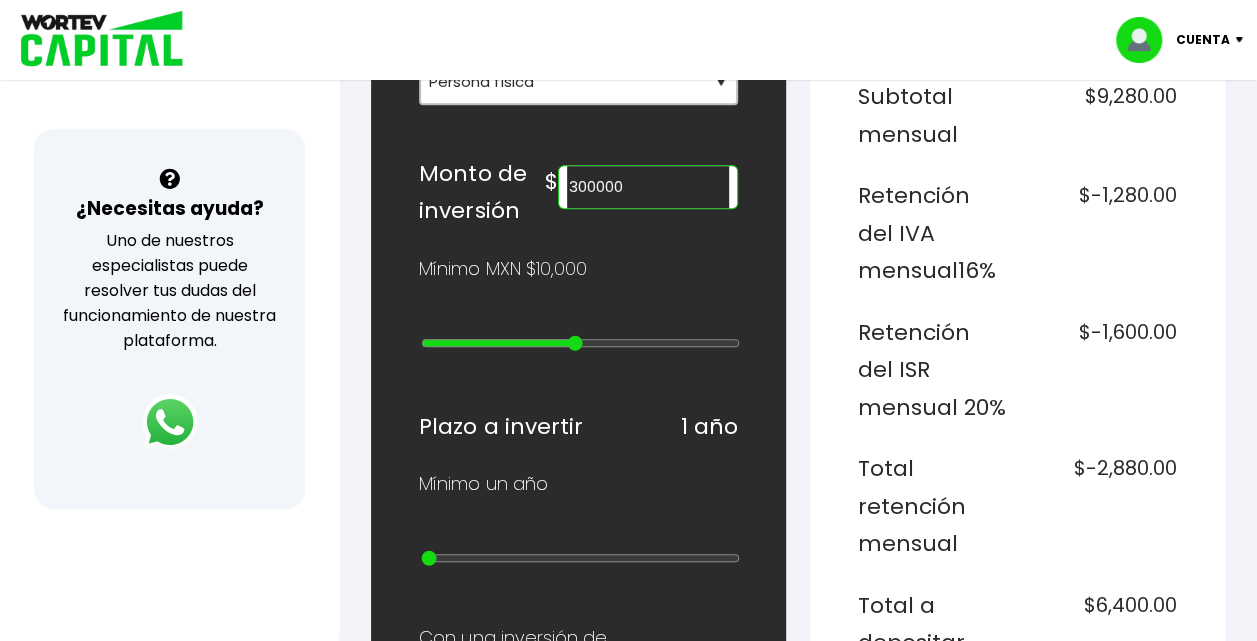 type on "11" 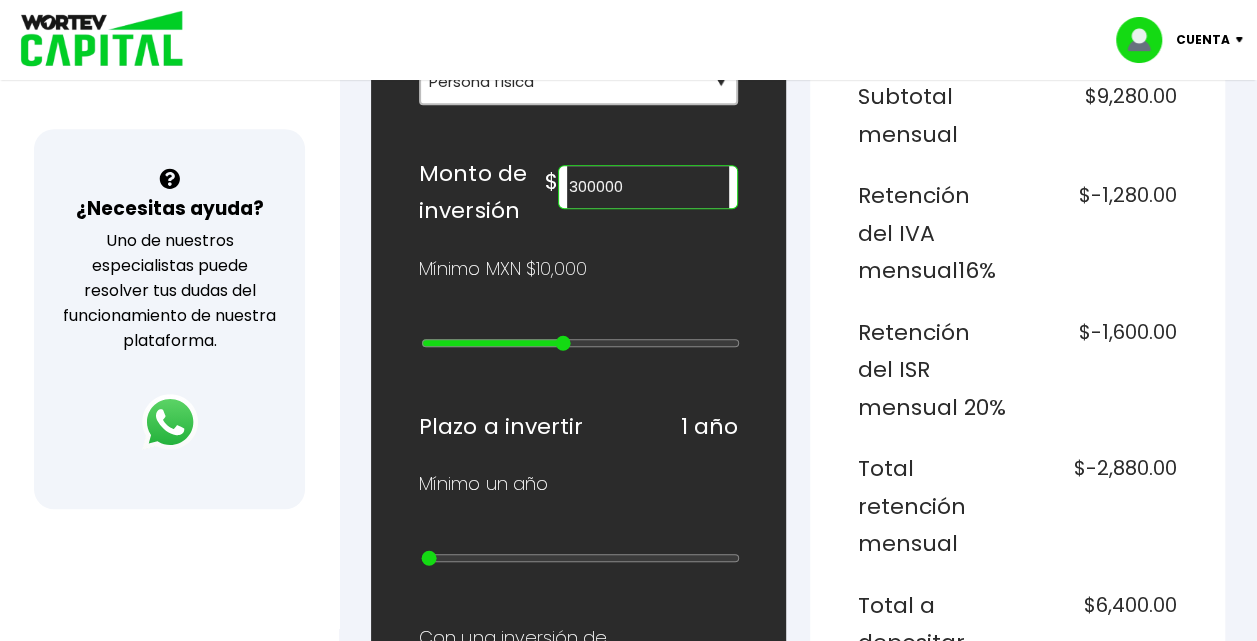 type on "90000" 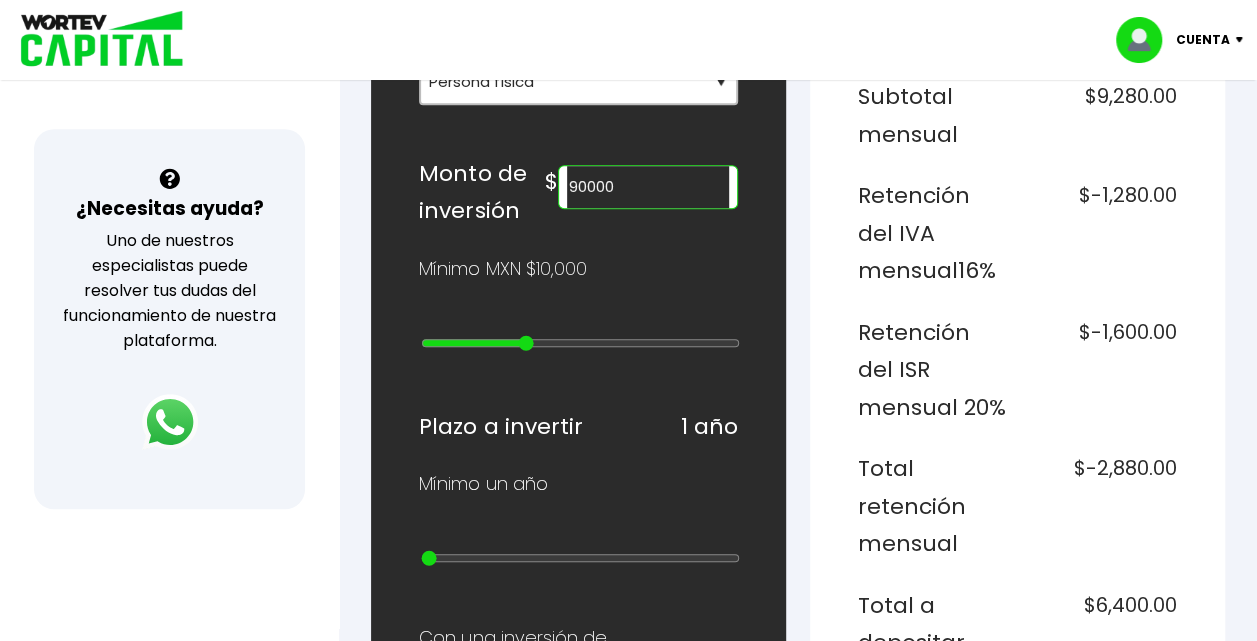 type on "50000" 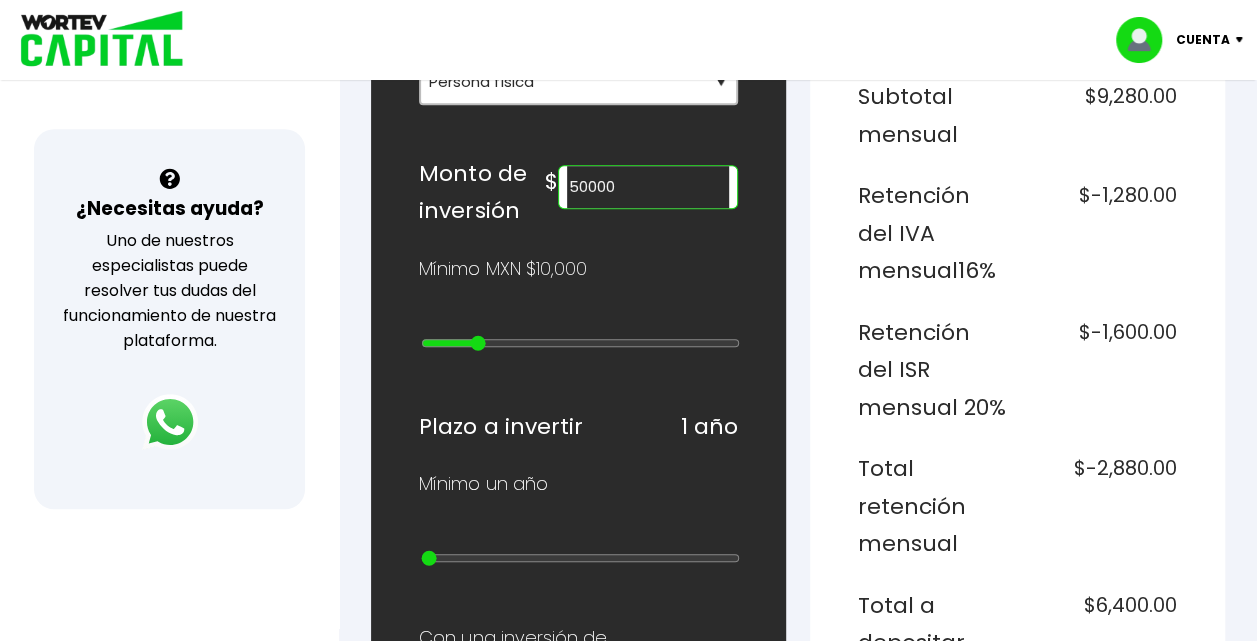 type on "10000" 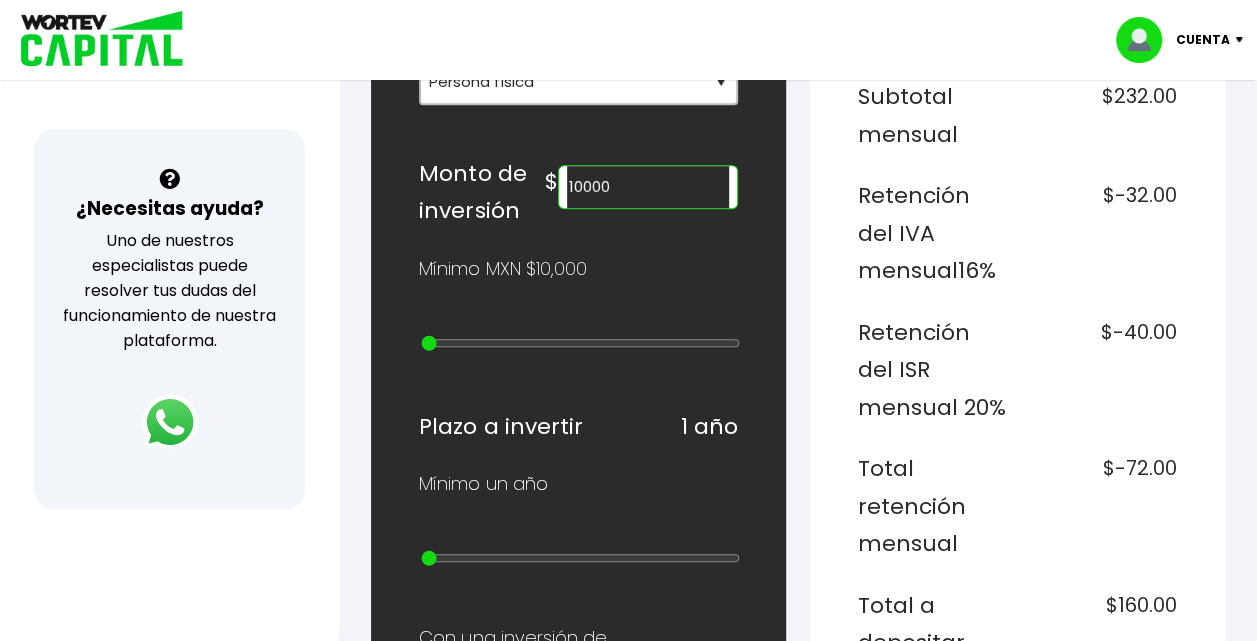 type on "20000" 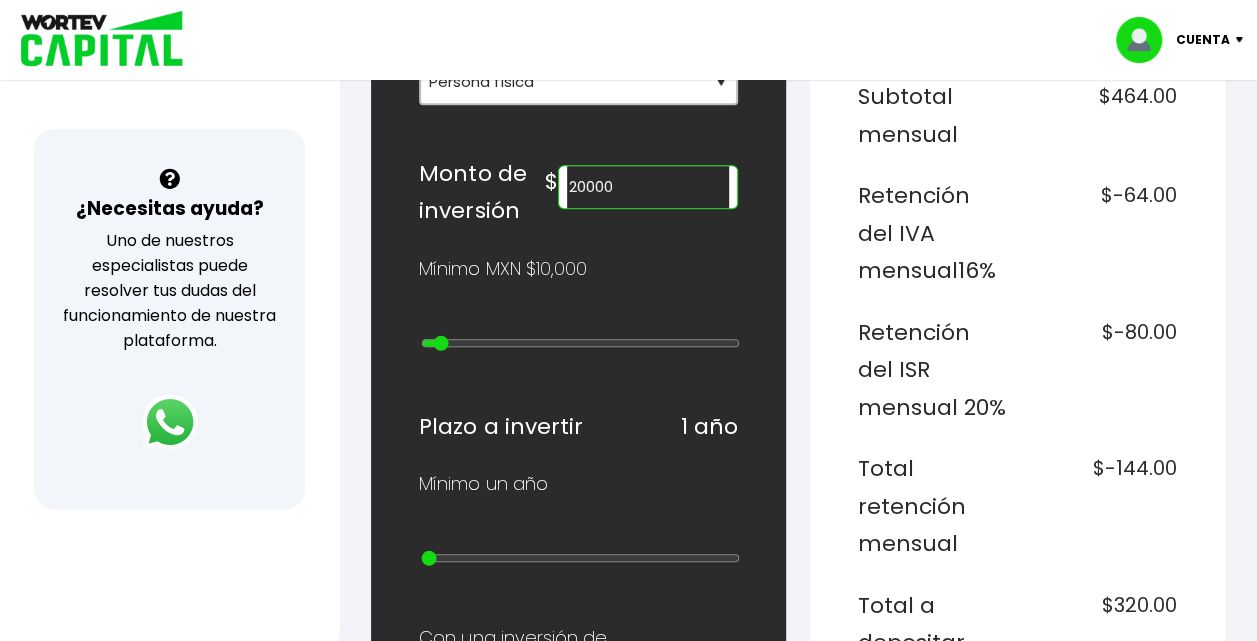 type on "30000" 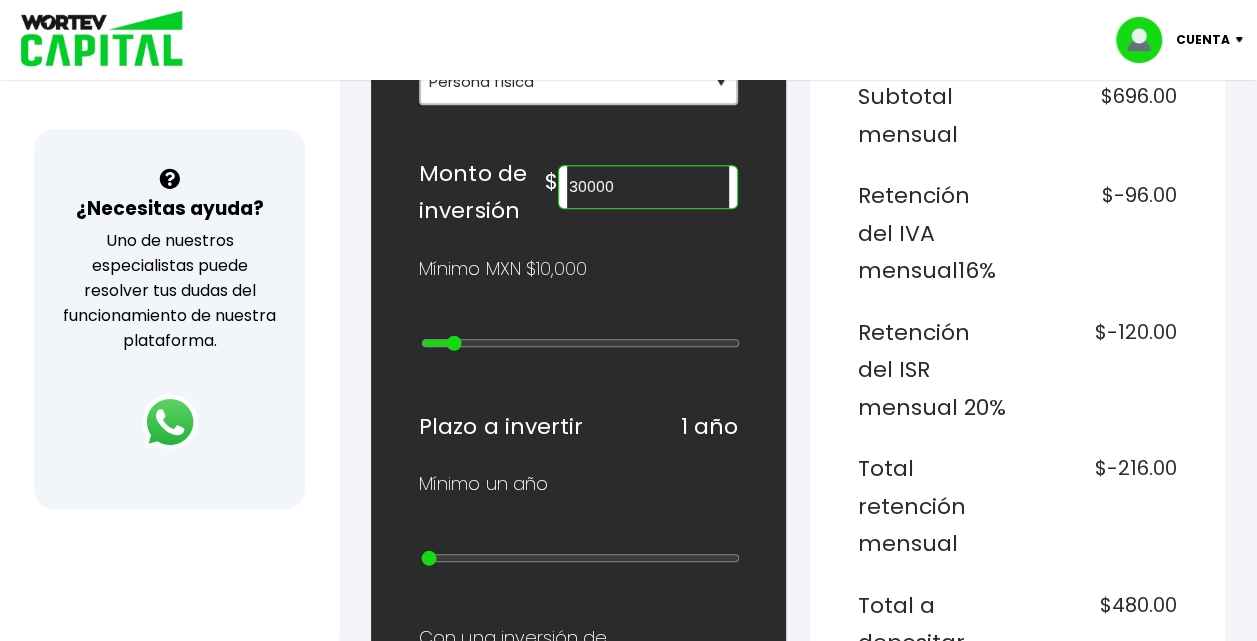 type on "40000" 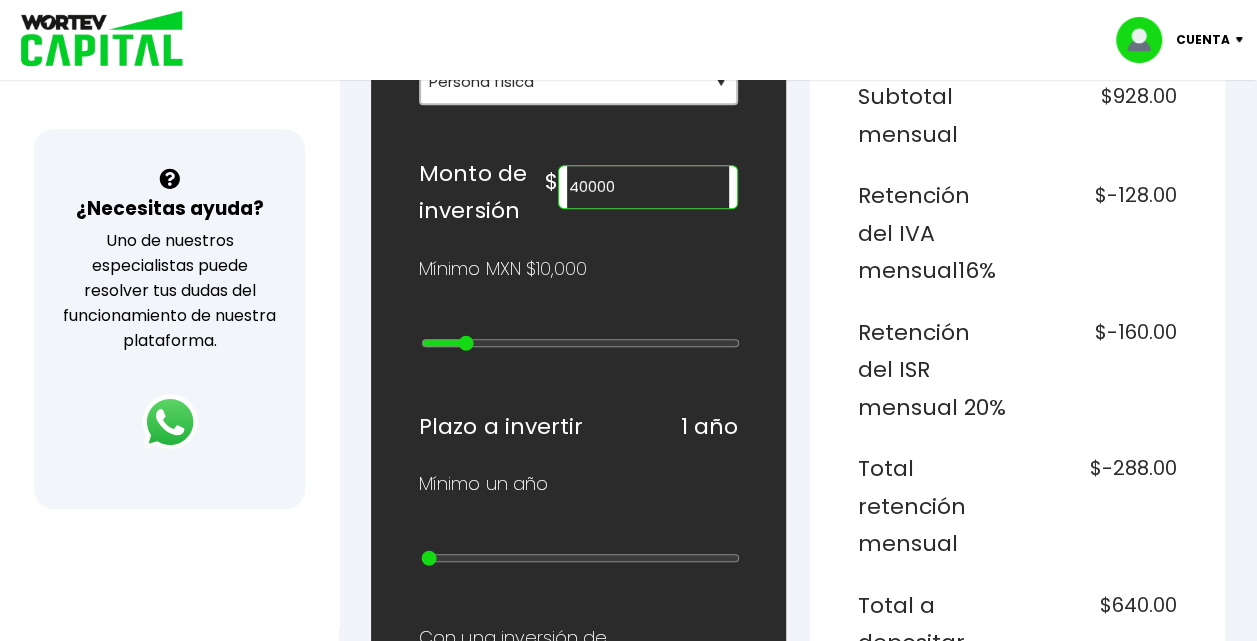 type on "50000" 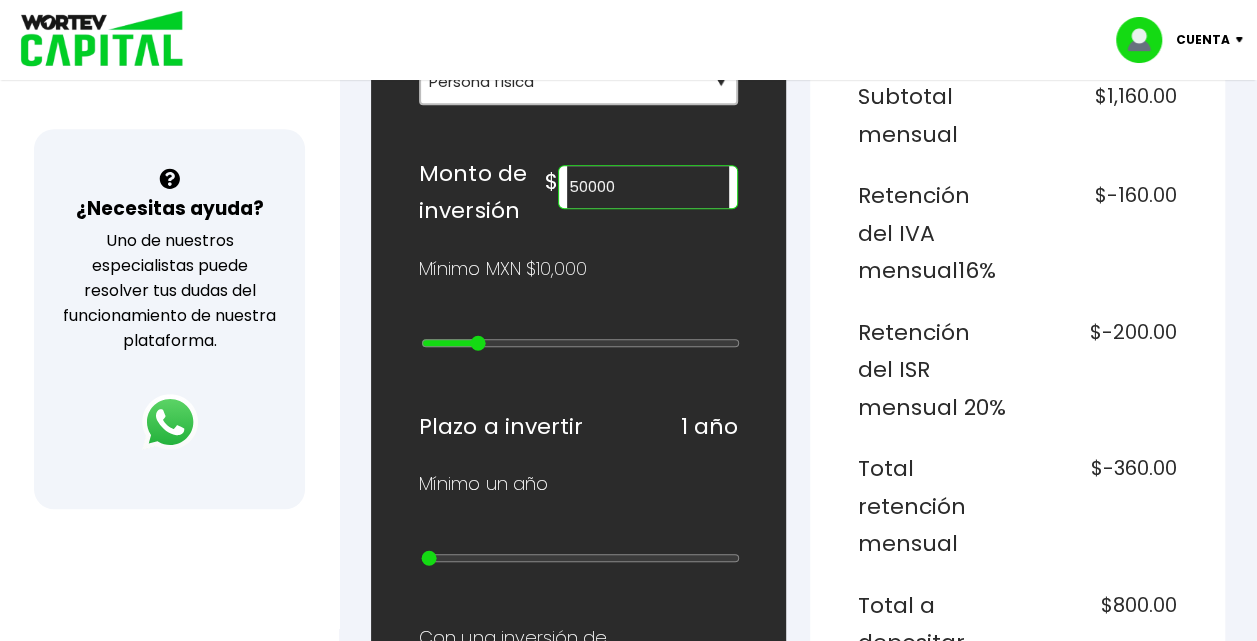 type on "60000" 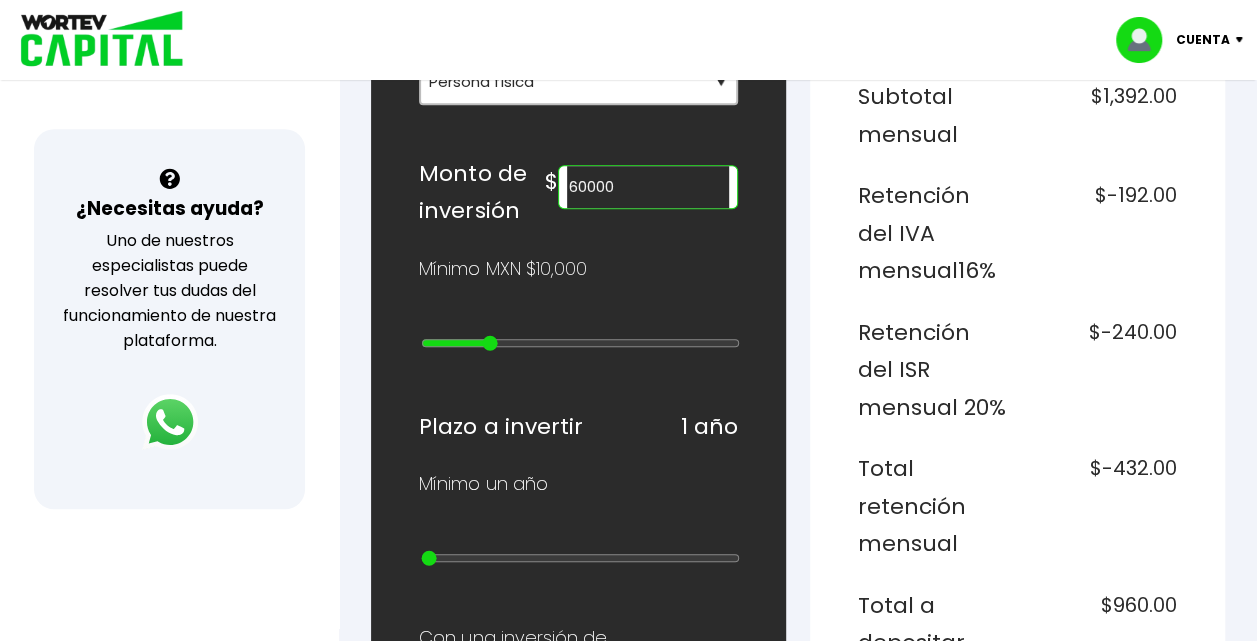 type on "70000" 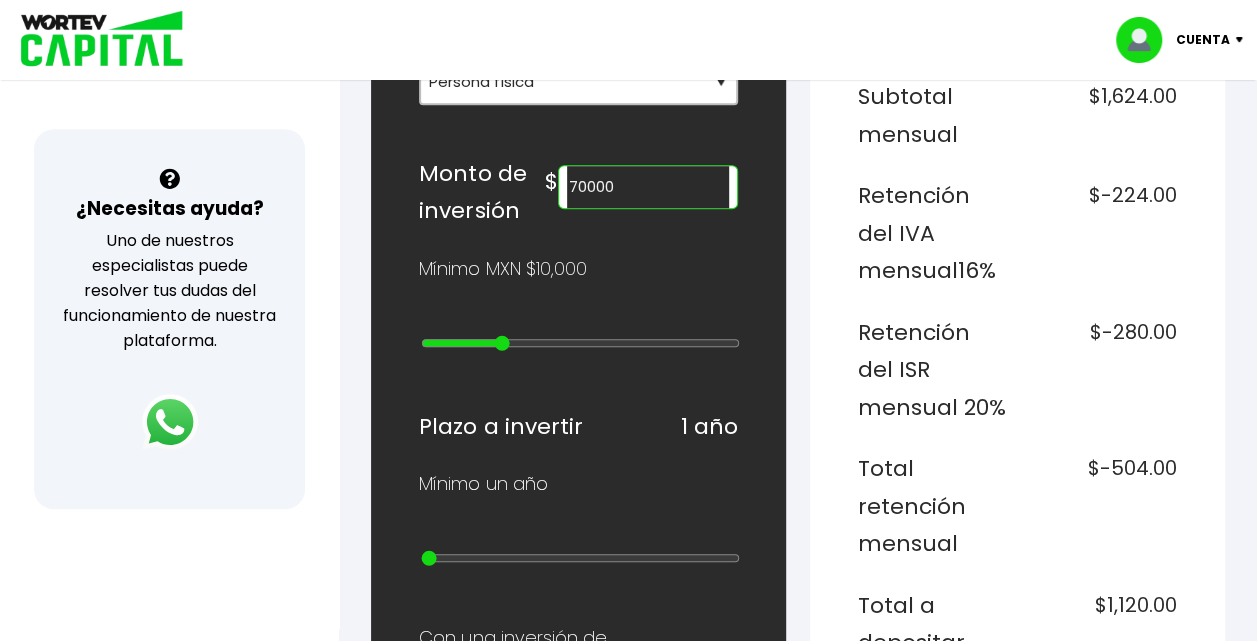 type on "80000" 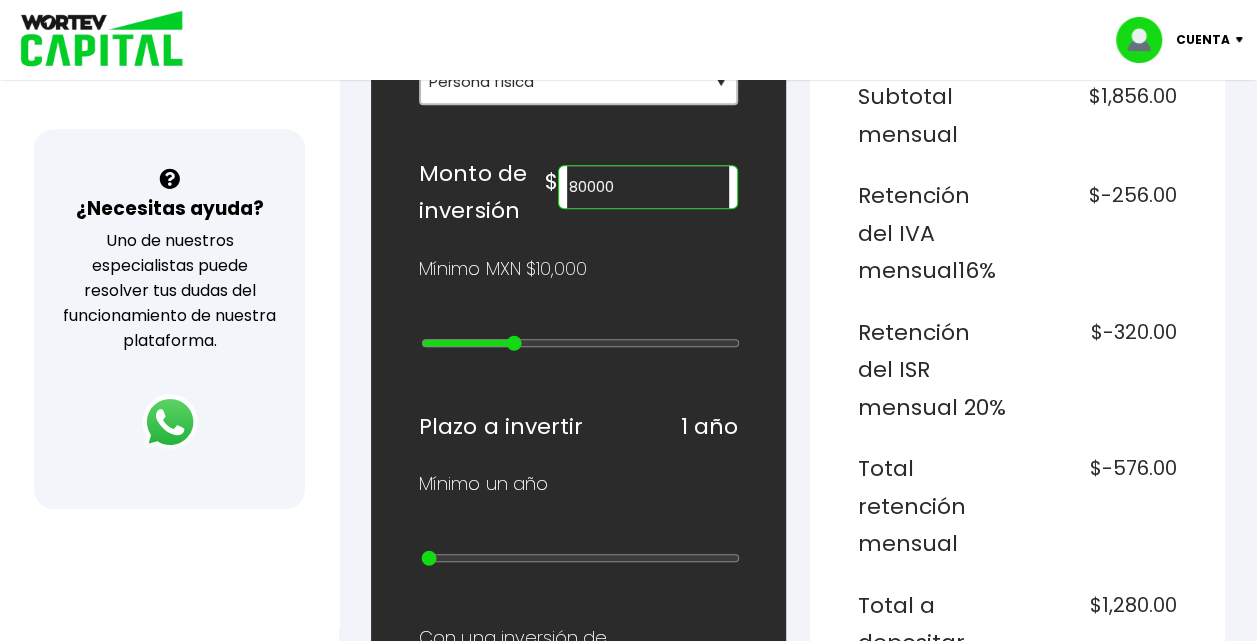 type on "90000" 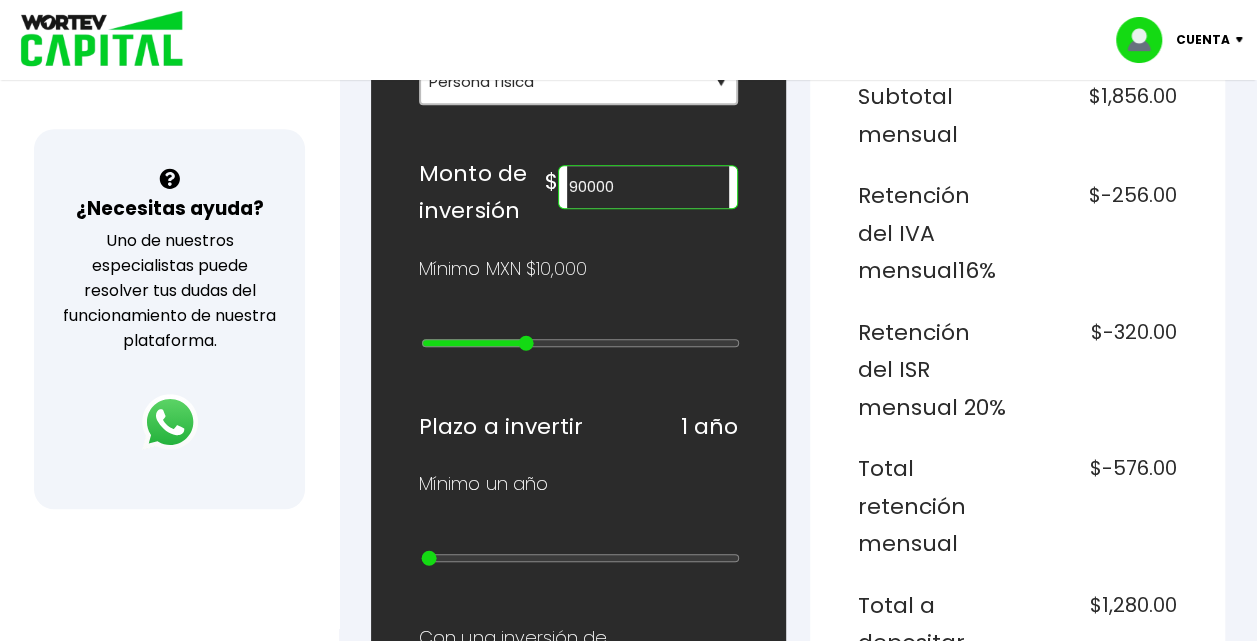 type on "100000" 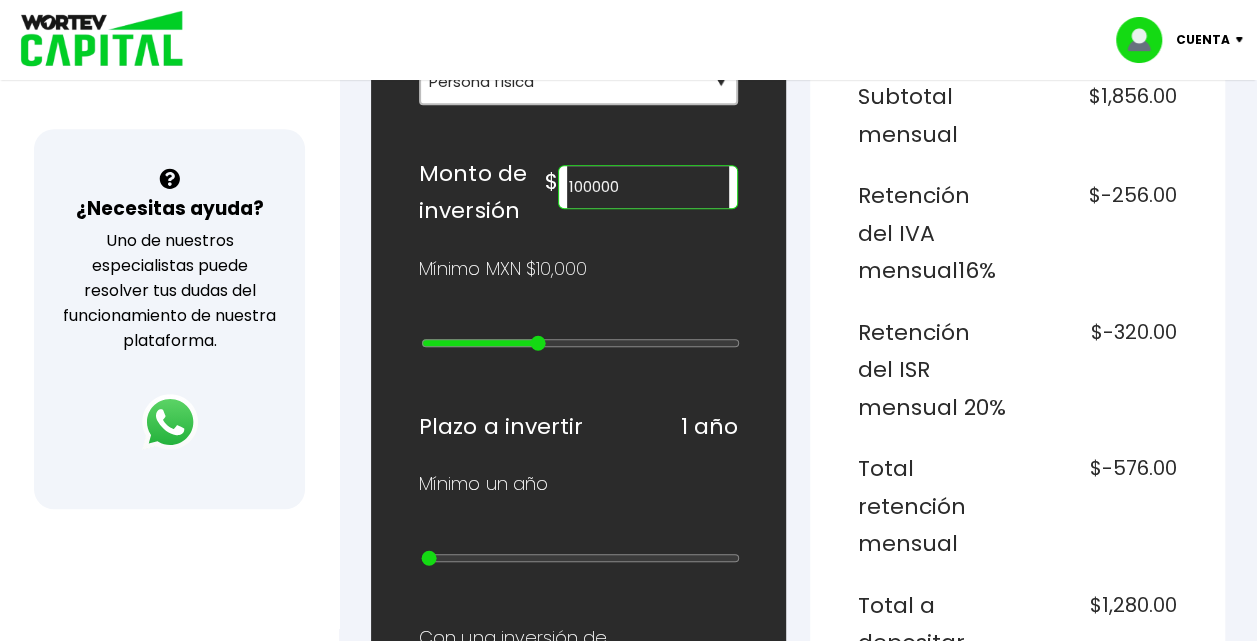 type on "200000" 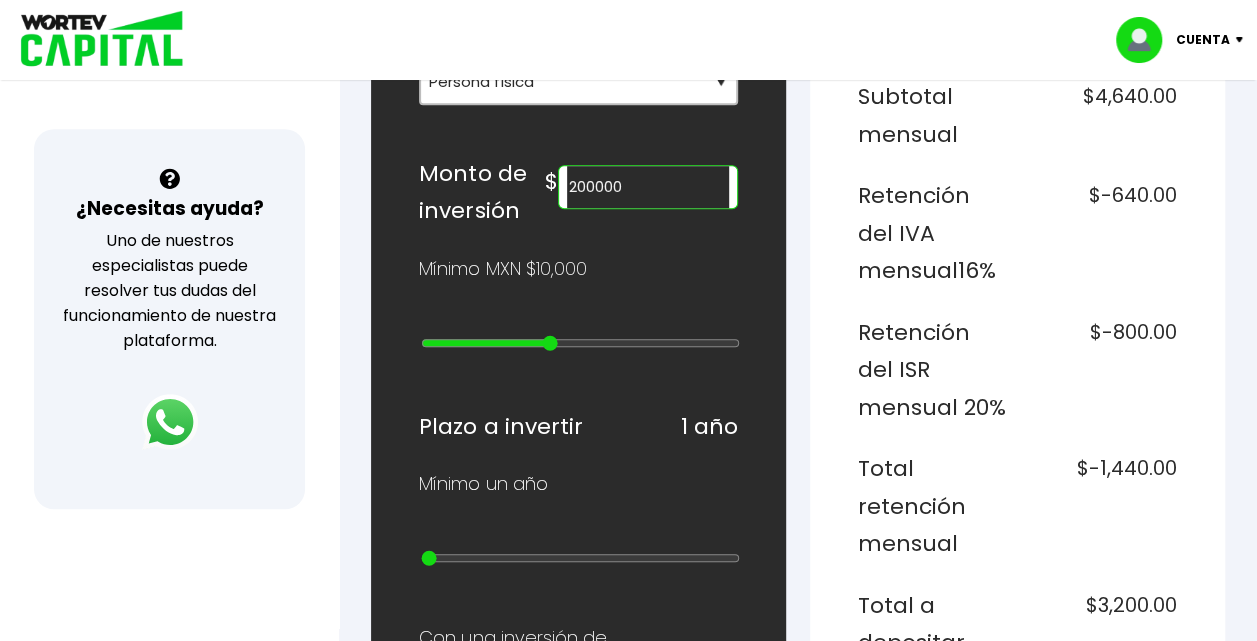 drag, startPoint x: 428, startPoint y: 332, endPoint x: 548, endPoint y: 330, distance: 120.01666 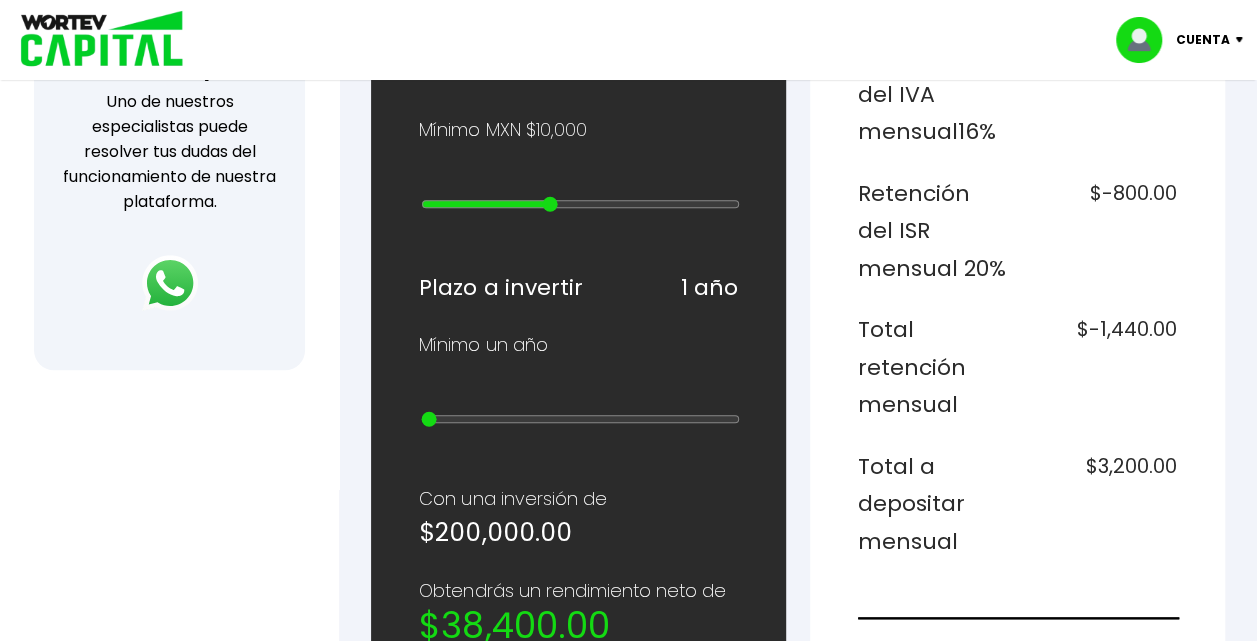 scroll, scrollTop: 758, scrollLeft: 0, axis: vertical 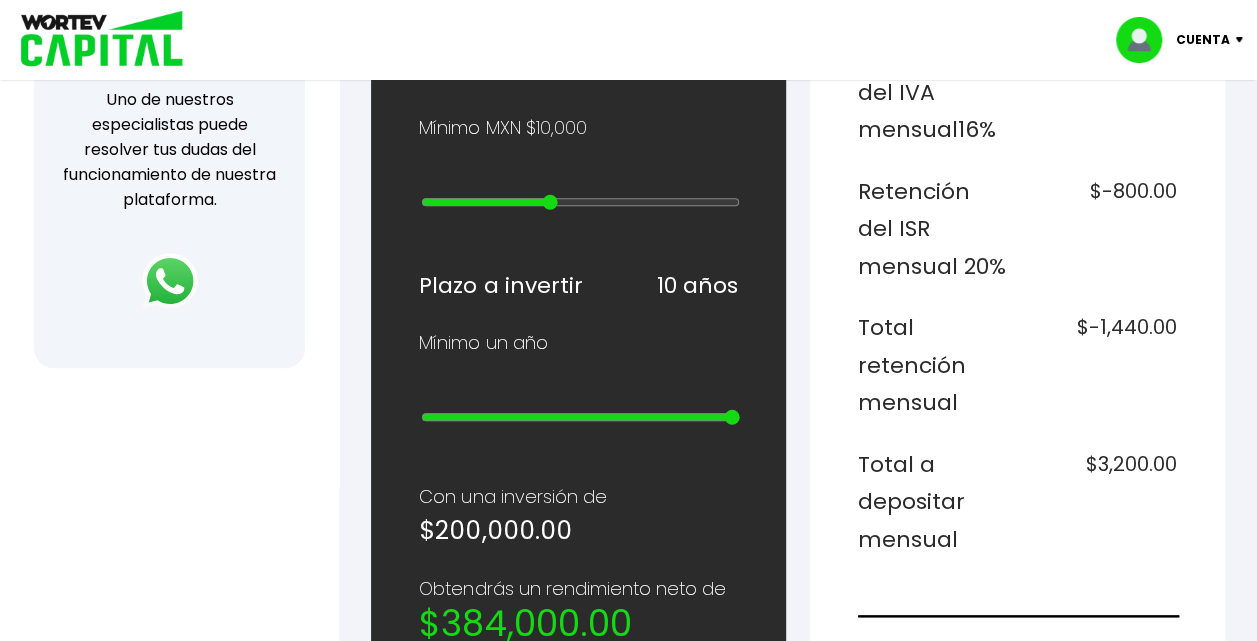 drag, startPoint x: 429, startPoint y: 398, endPoint x: 858, endPoint y: 458, distance: 433.17548 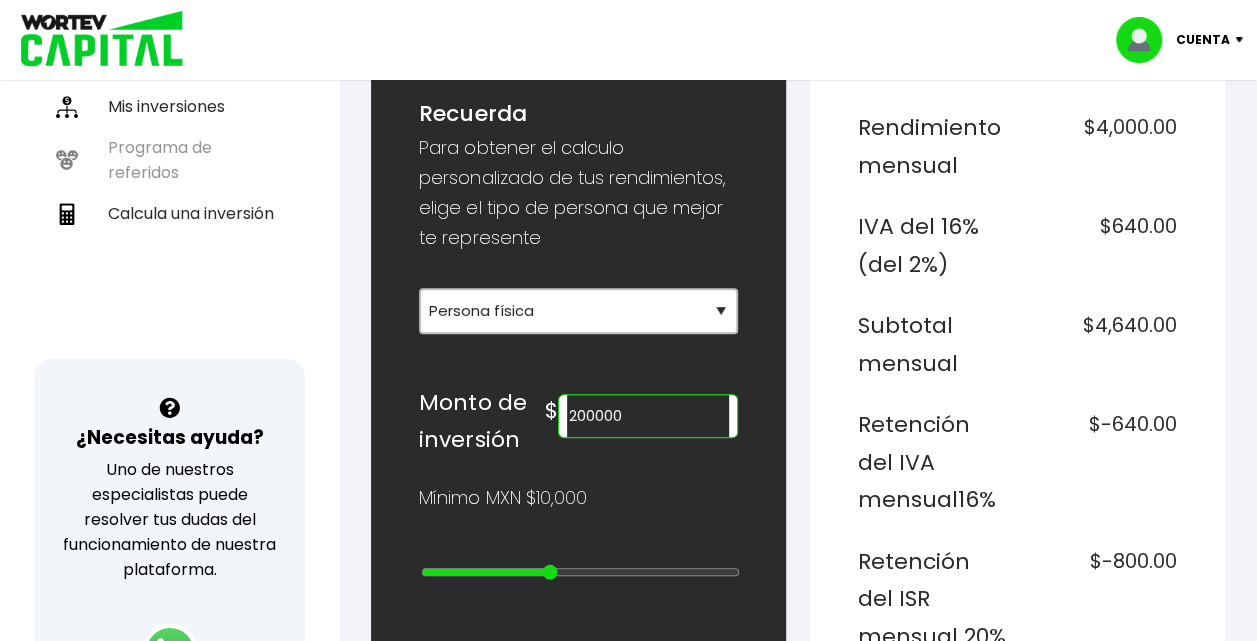 scroll, scrollTop: 387, scrollLeft: 0, axis: vertical 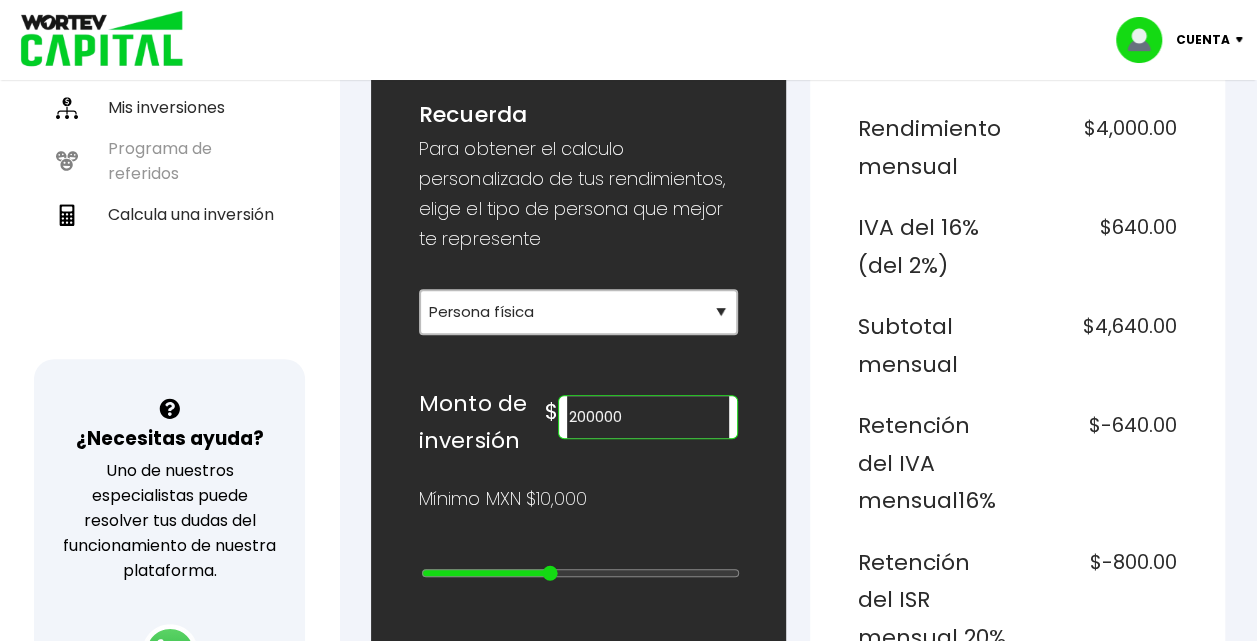 click on "200000" at bounding box center [648, 417] 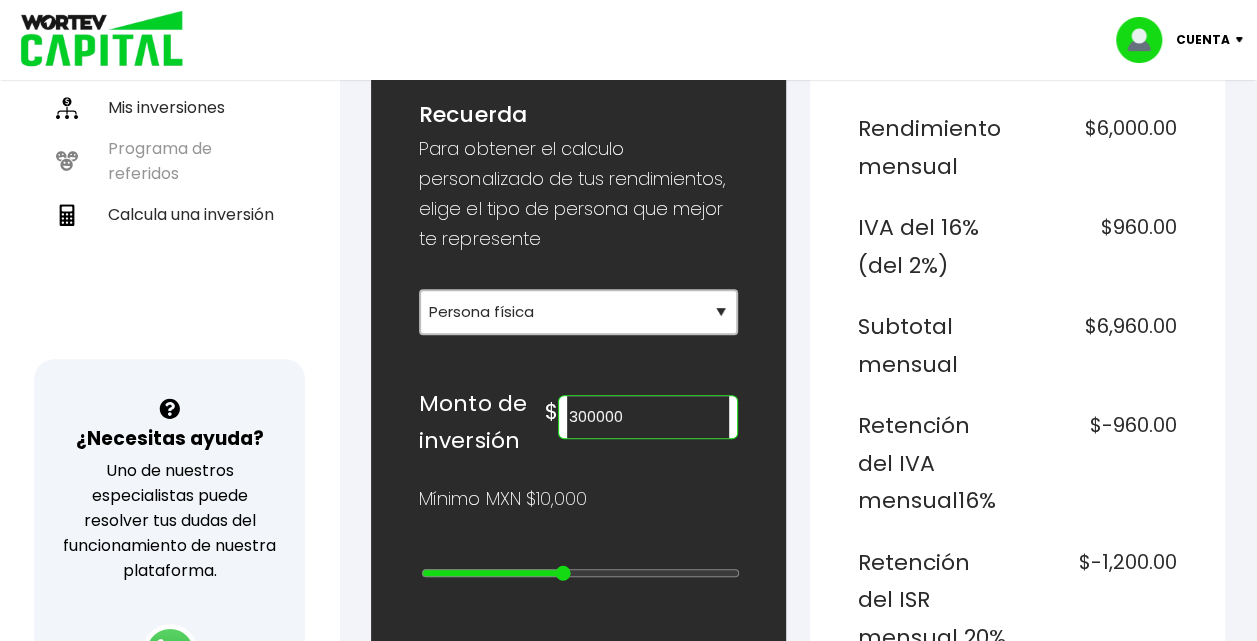 type on "400000" 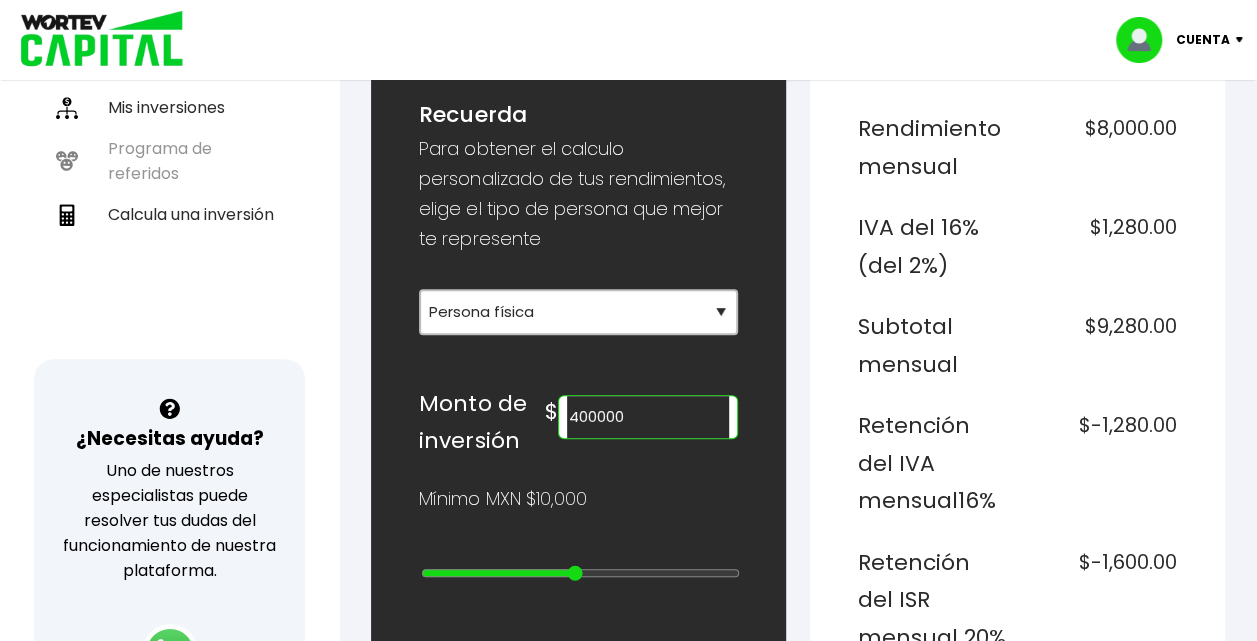 drag, startPoint x: 554, startPoint y: 562, endPoint x: 574, endPoint y: 561, distance: 20.024984 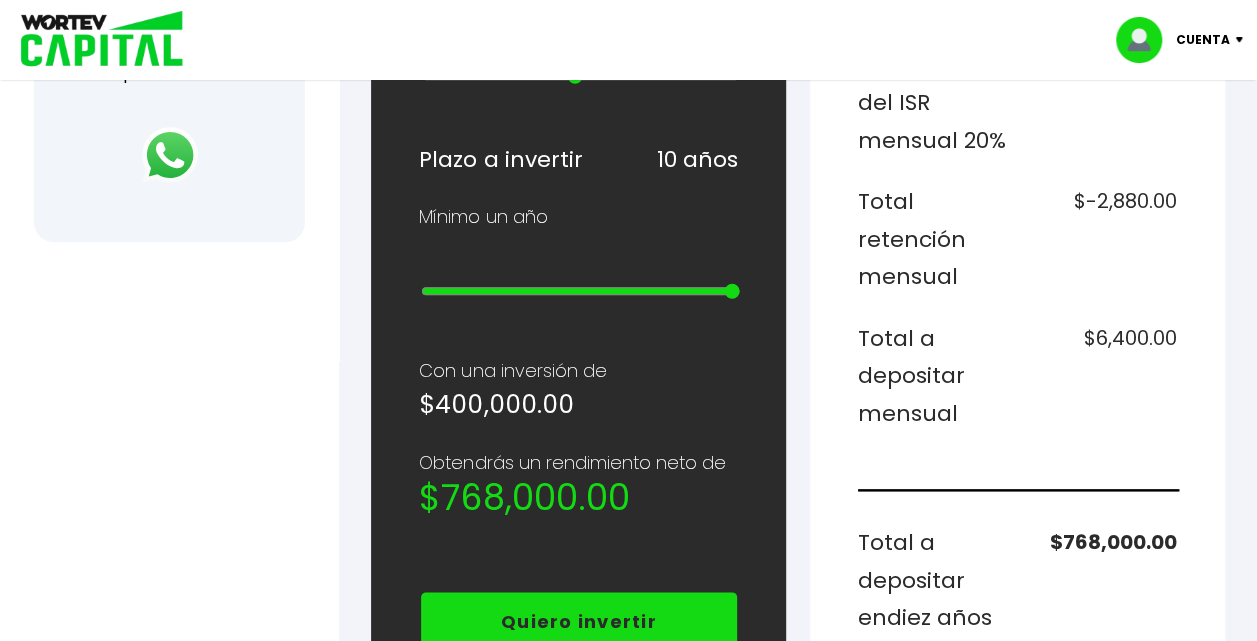 scroll, scrollTop: 883, scrollLeft: 0, axis: vertical 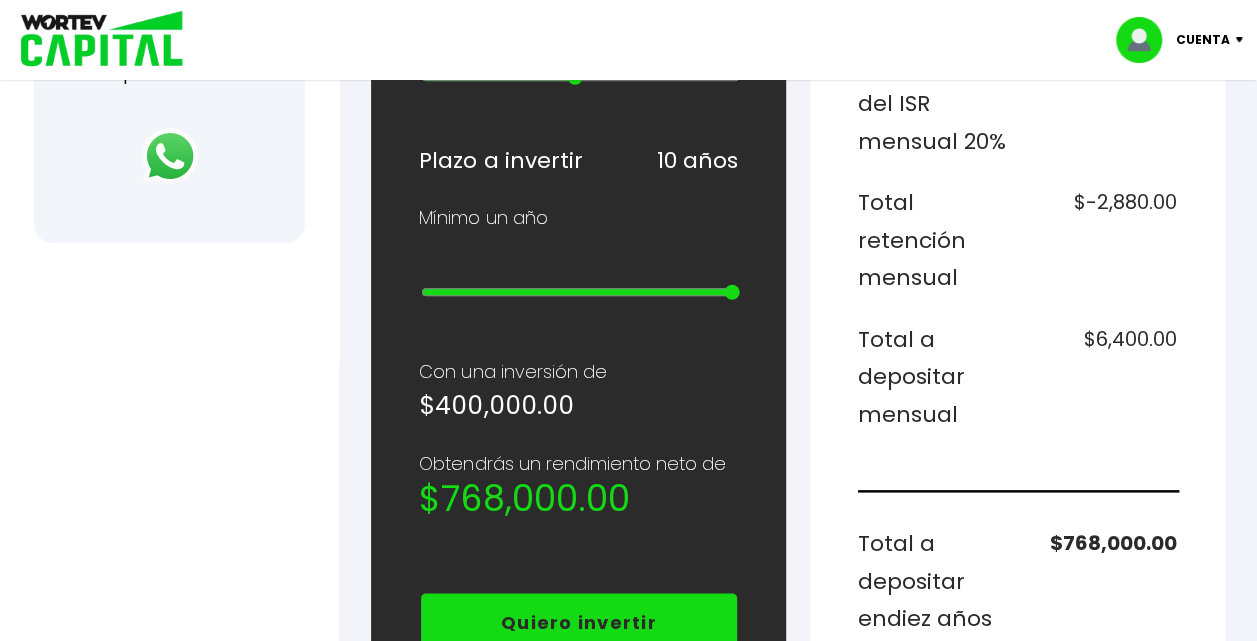 click on "Uncaught ReferenceError: Calendly is not defined" at bounding box center (578, 341) 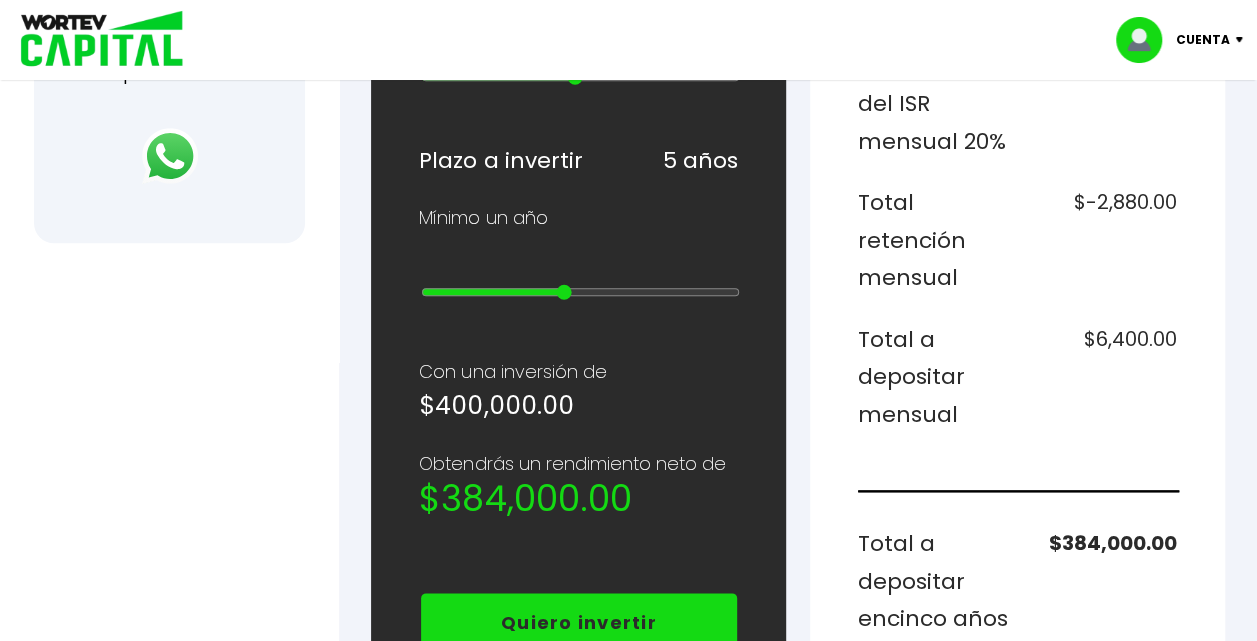 click at bounding box center [580, 292] 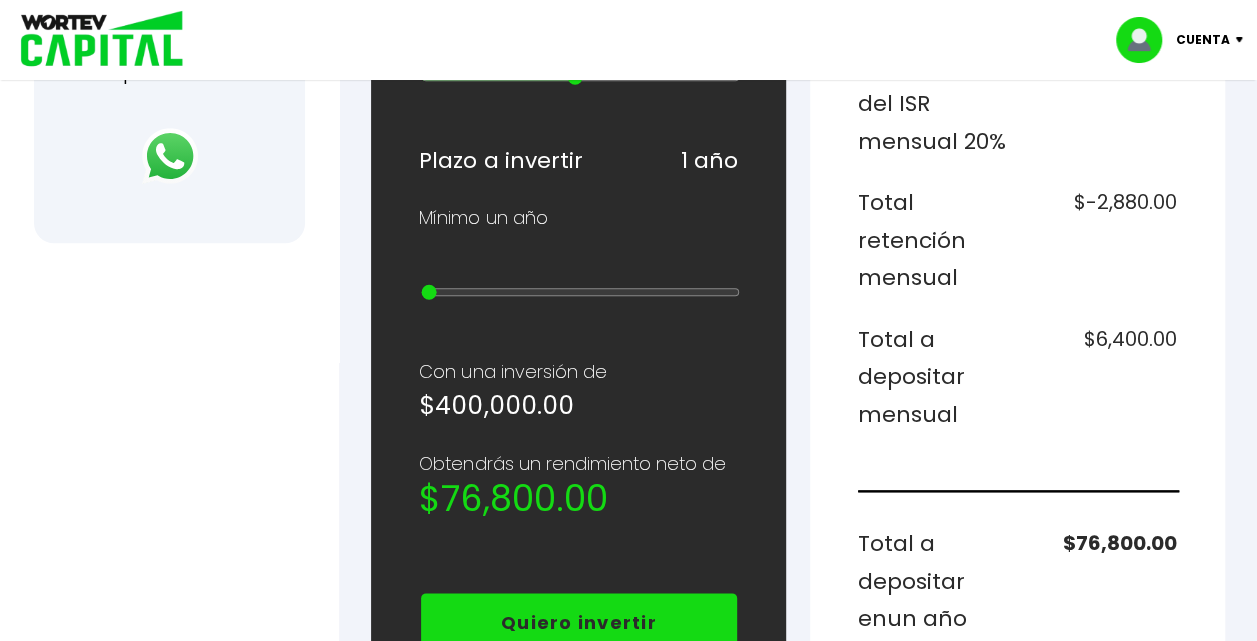 drag, startPoint x: 562, startPoint y: 274, endPoint x: 400, endPoint y: 289, distance: 162.69296 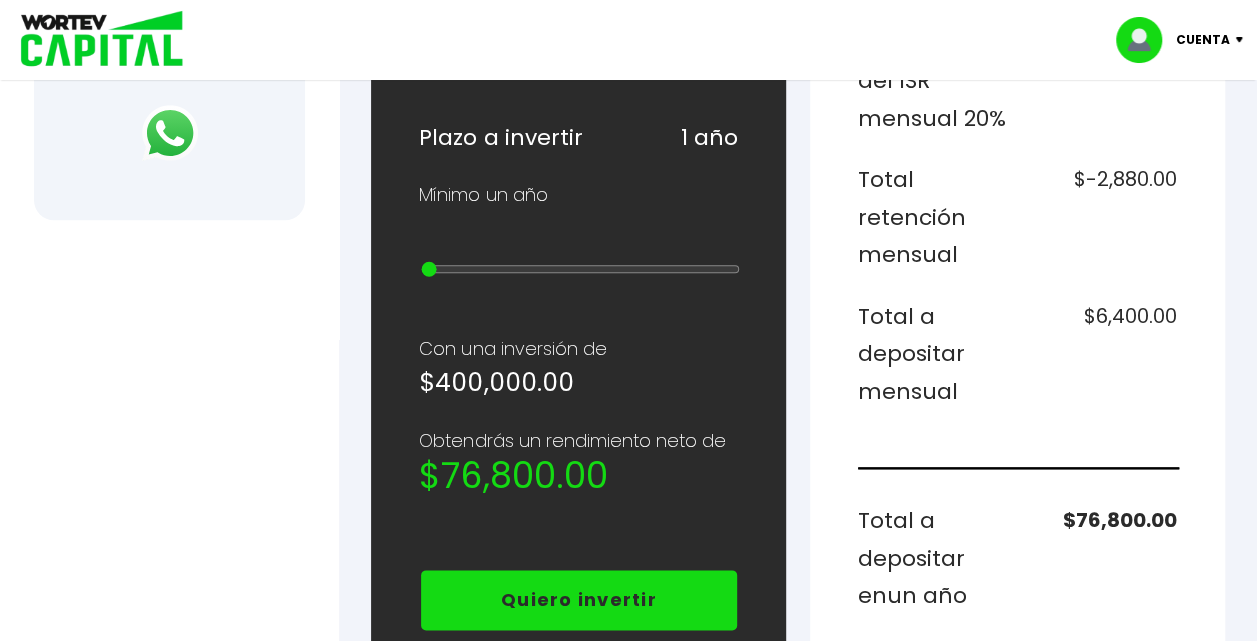 scroll, scrollTop: 907, scrollLeft: 0, axis: vertical 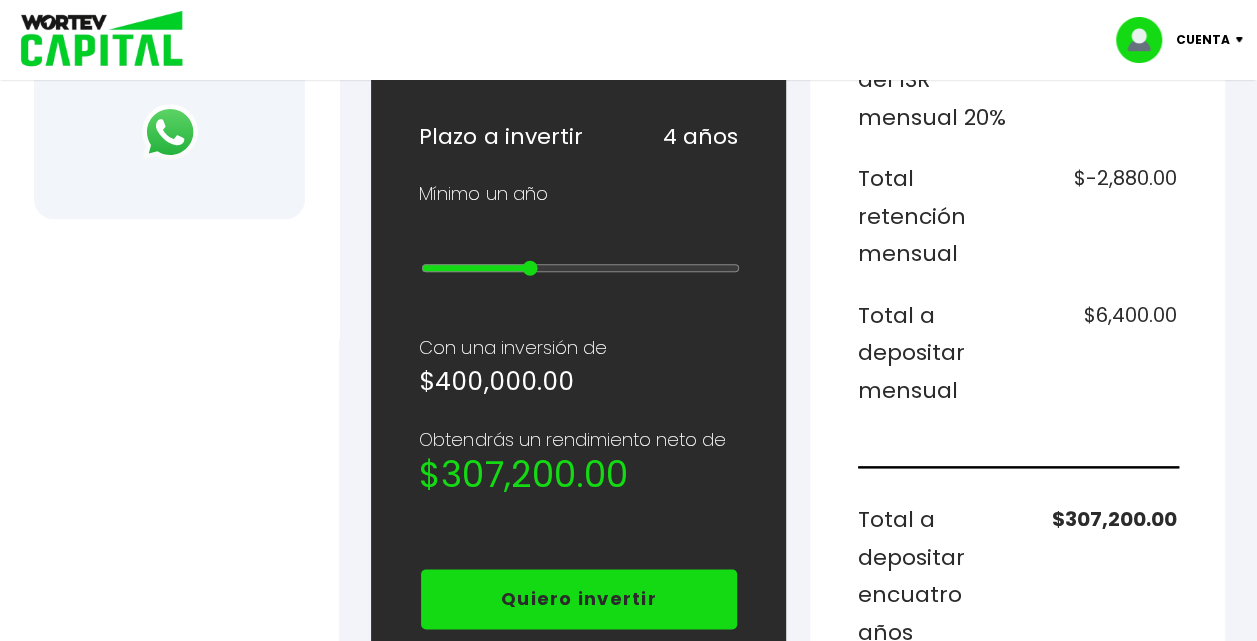 drag, startPoint x: 428, startPoint y: 252, endPoint x: 528, endPoint y: 245, distance: 100.2447 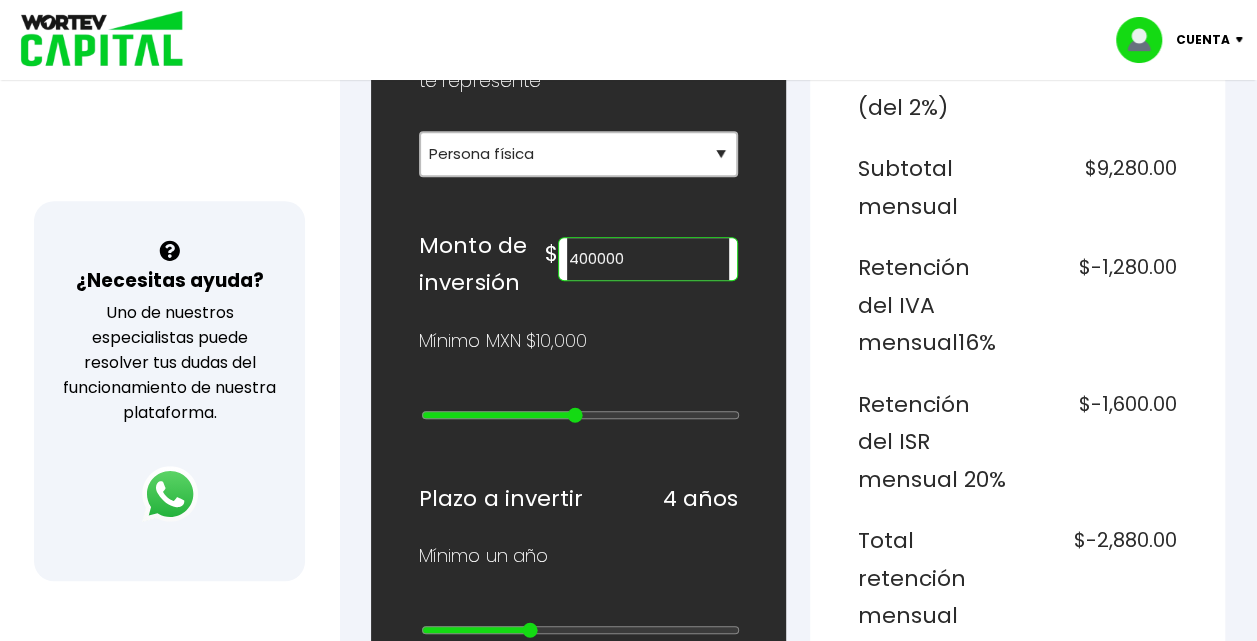 scroll, scrollTop: 546, scrollLeft: 0, axis: vertical 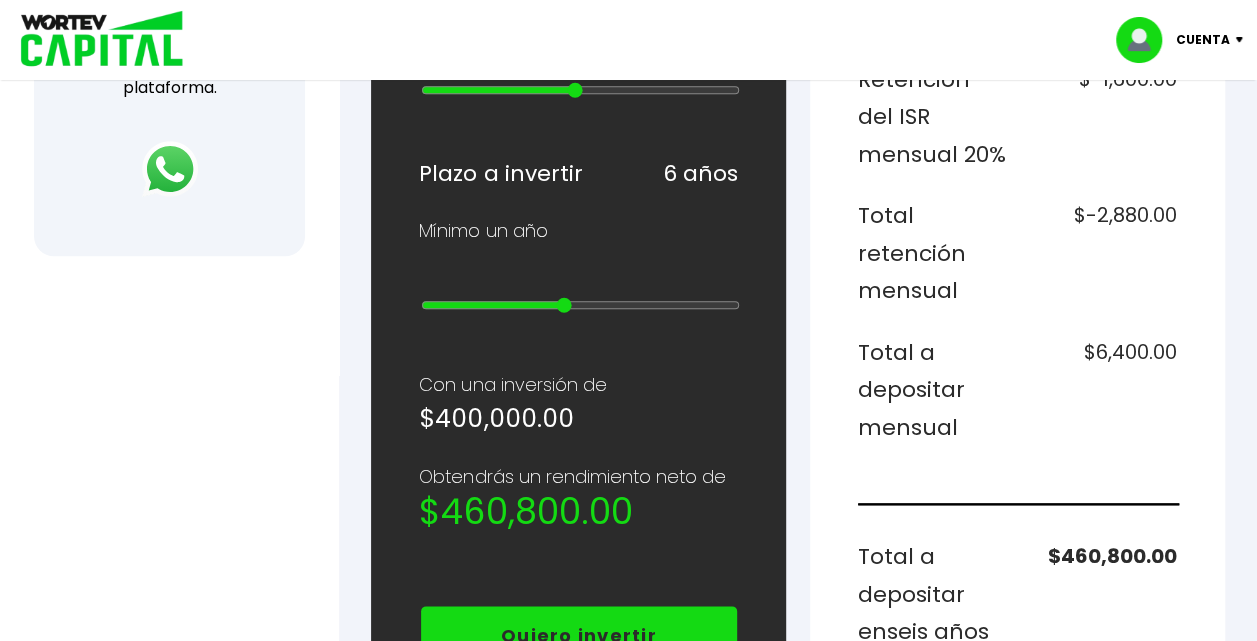type on "4" 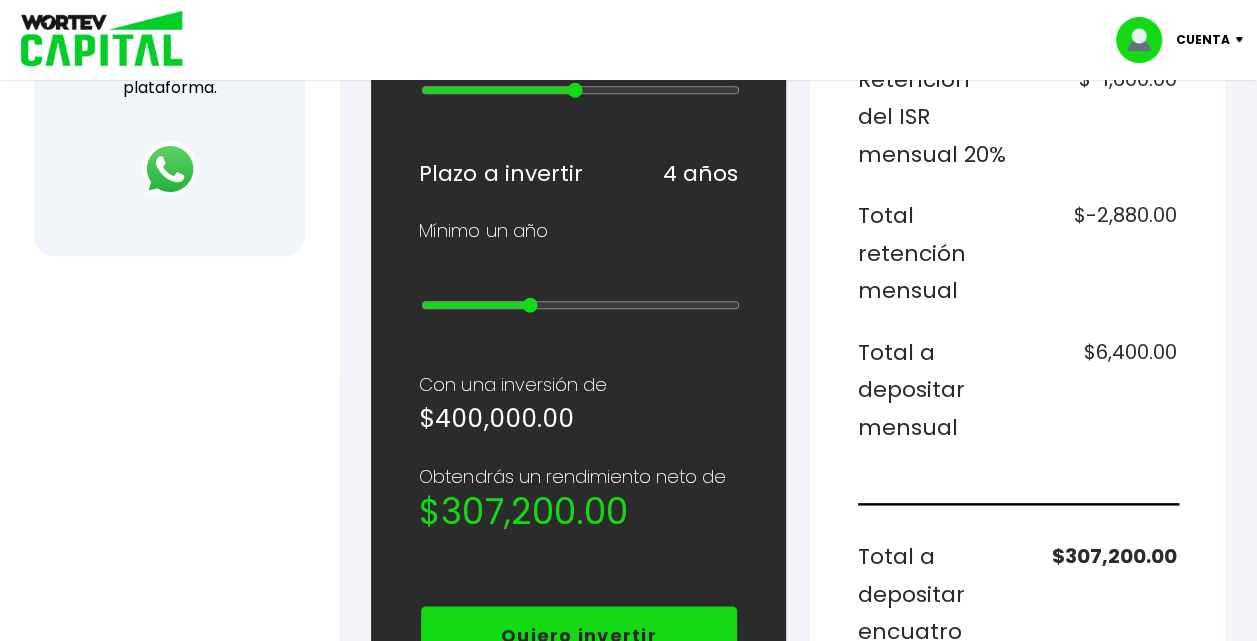 click at bounding box center (580, 305) 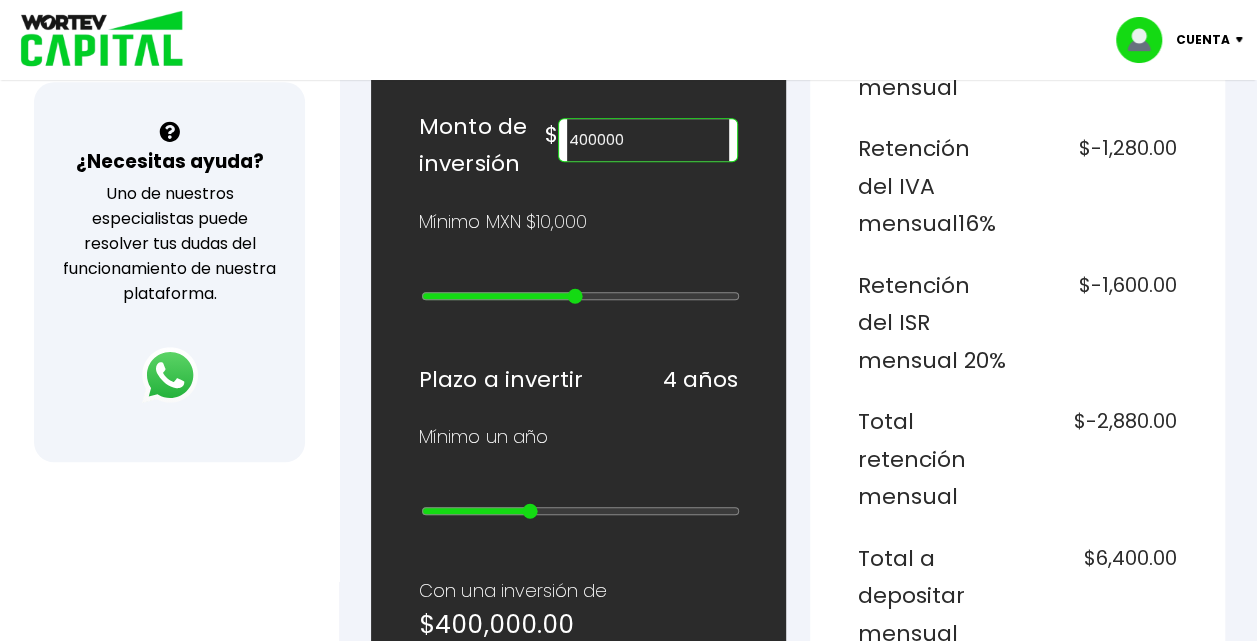 scroll, scrollTop: 663, scrollLeft: 0, axis: vertical 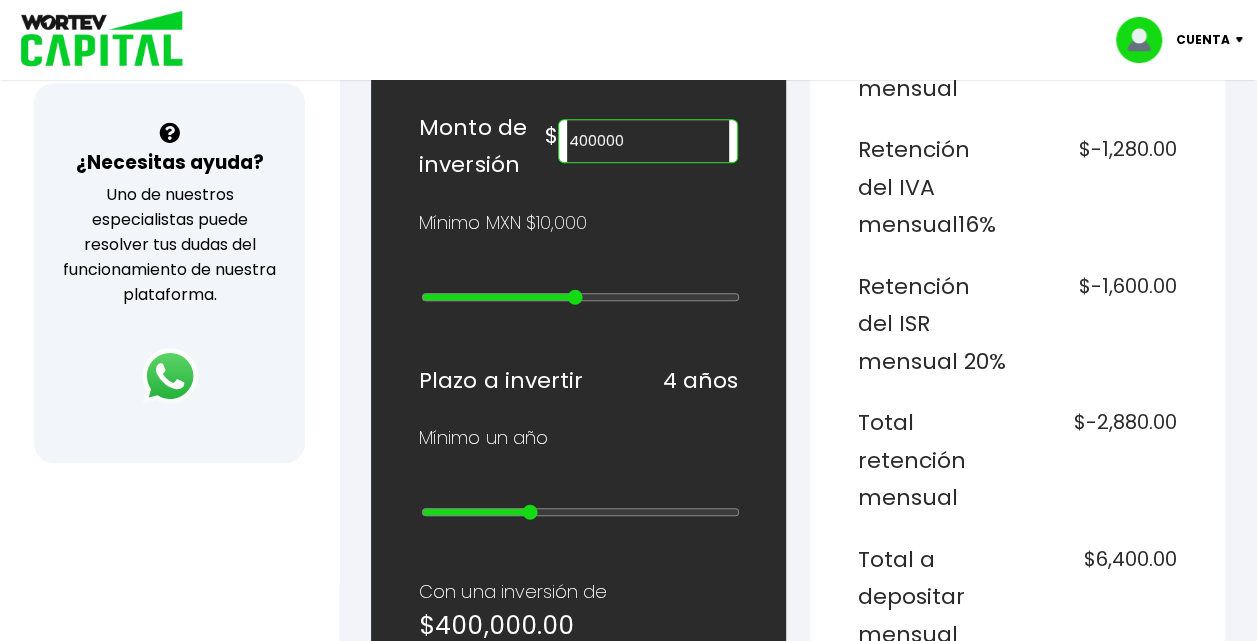 type on "500000" 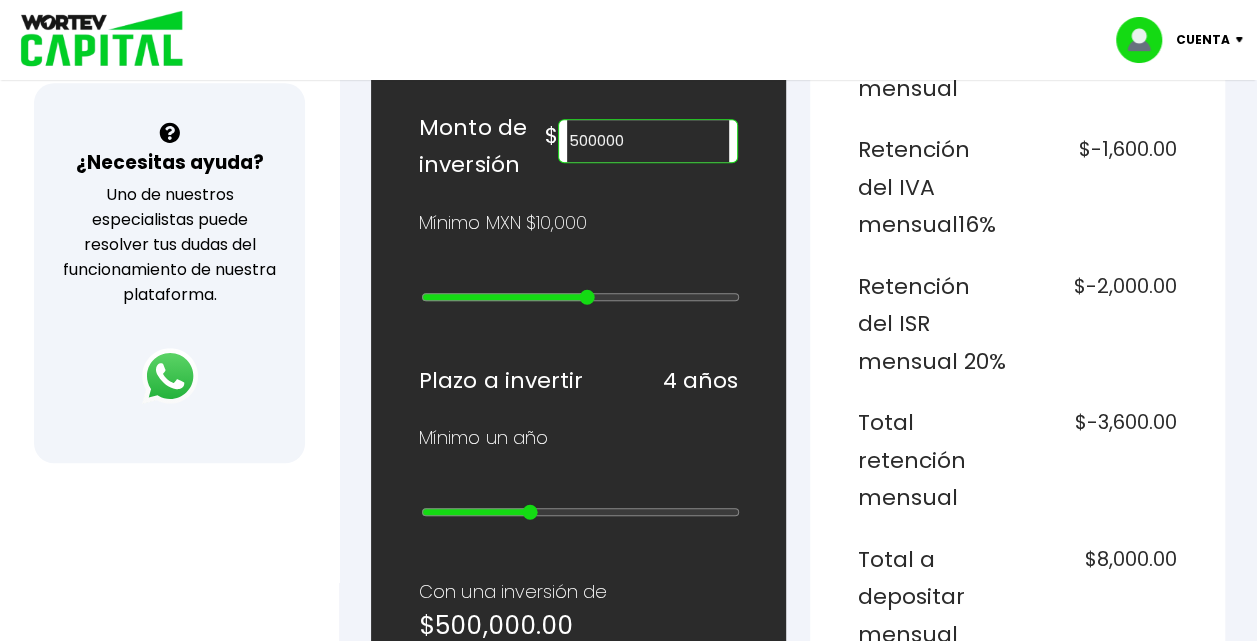 type on "13" 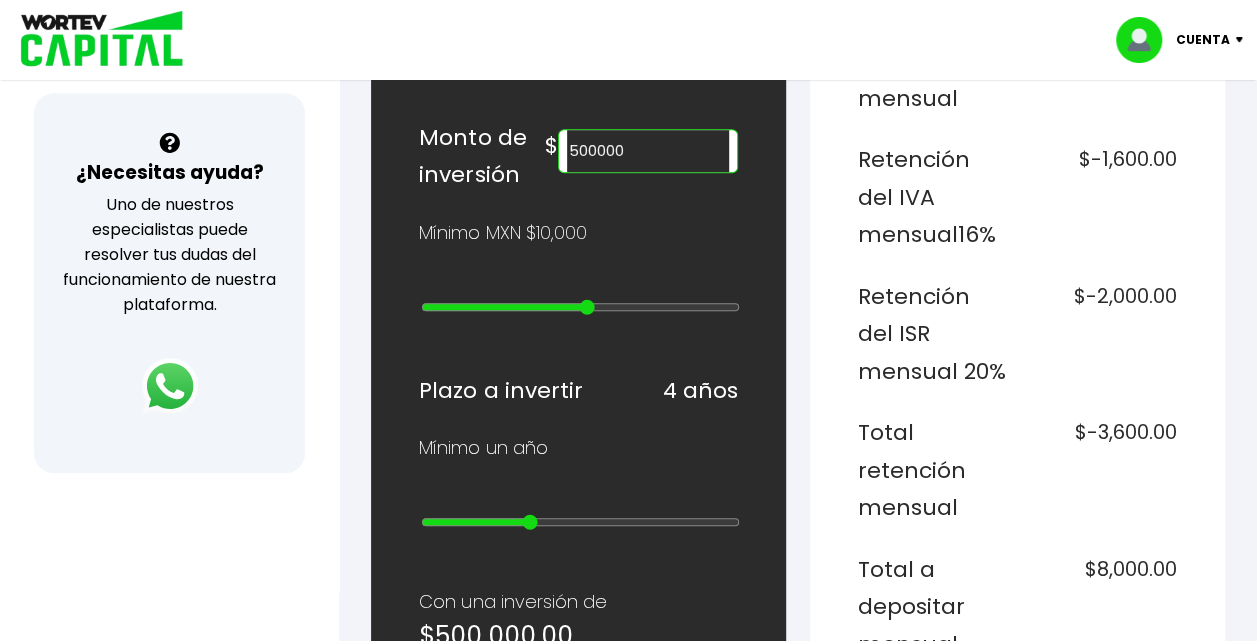 scroll, scrollTop: 652, scrollLeft: 0, axis: vertical 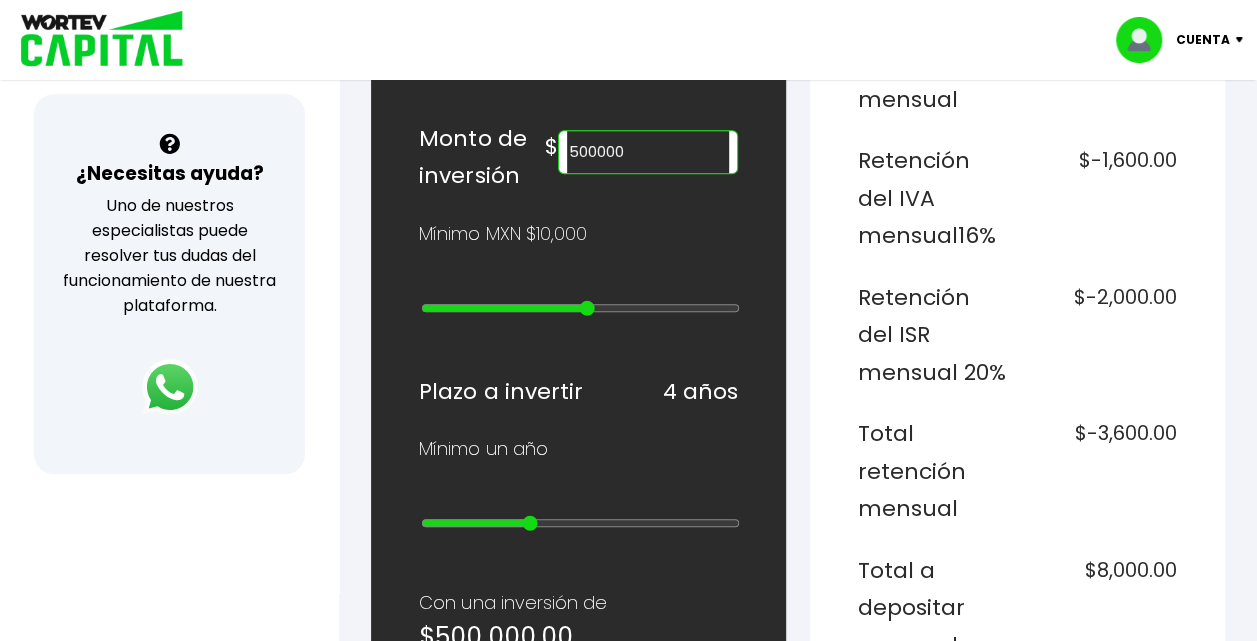 click at bounding box center [580, 308] 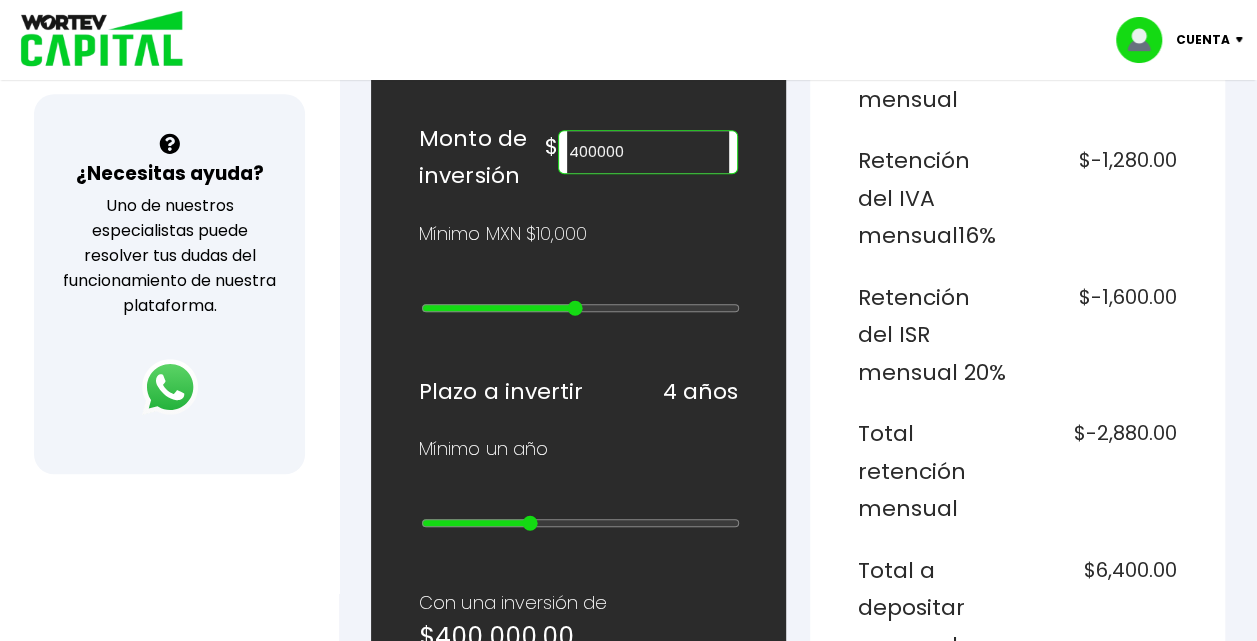type on "500000" 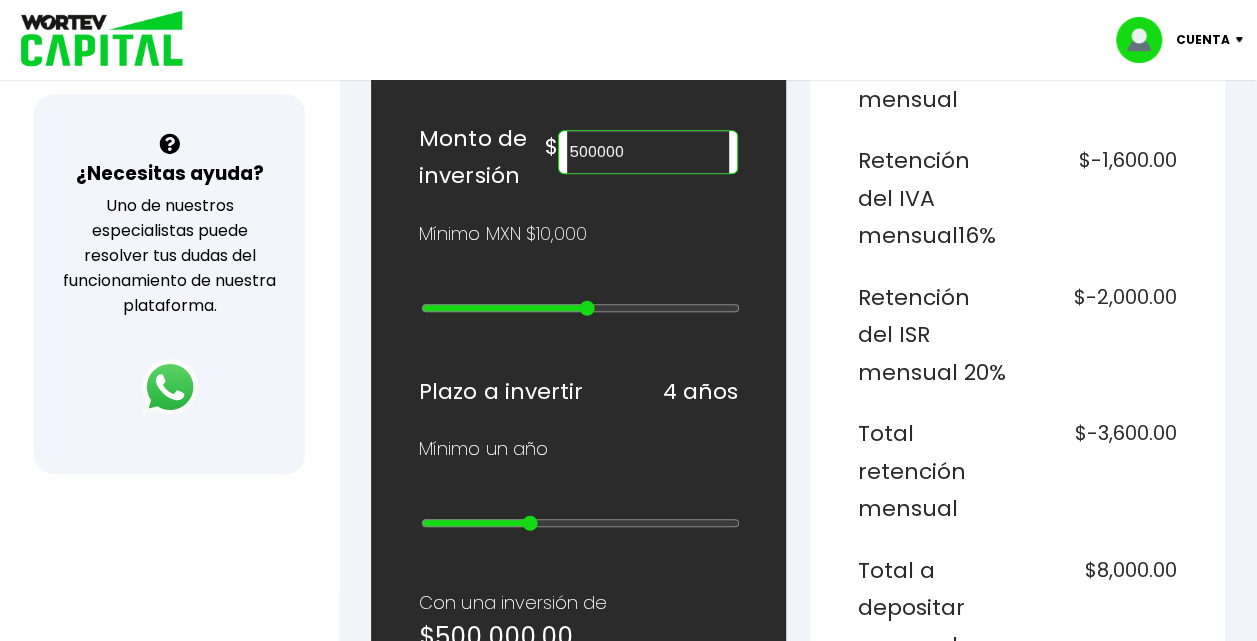 click at bounding box center [580, 308] 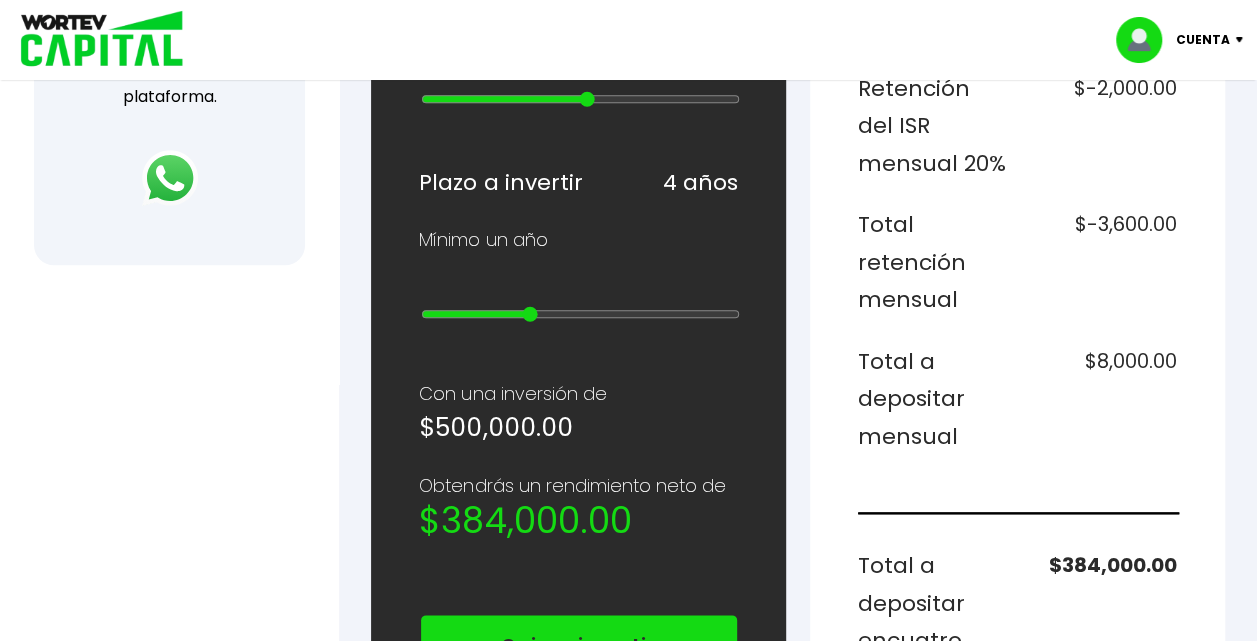 scroll, scrollTop: 862, scrollLeft: 0, axis: vertical 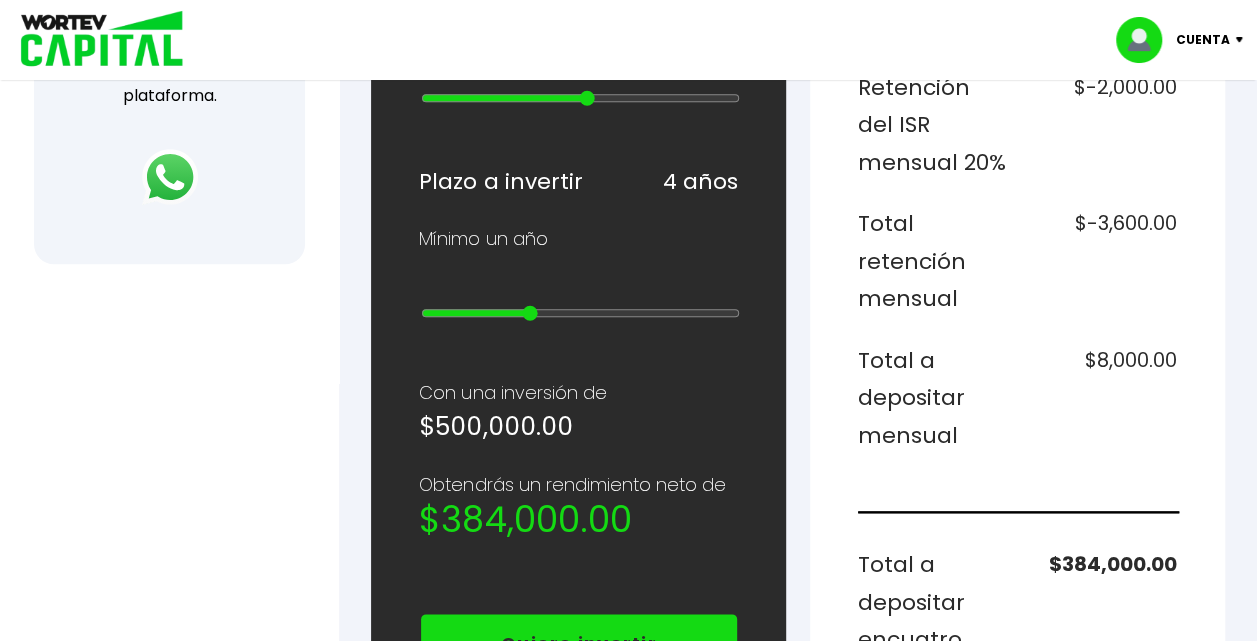 type on "400000" 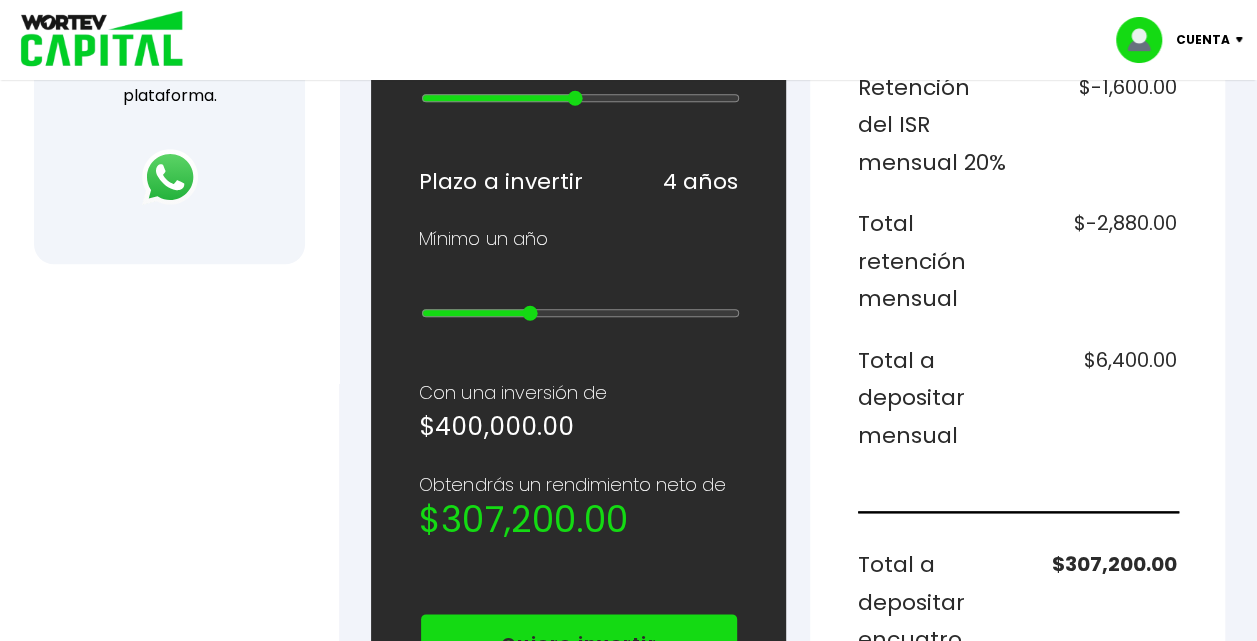 type on "500000" 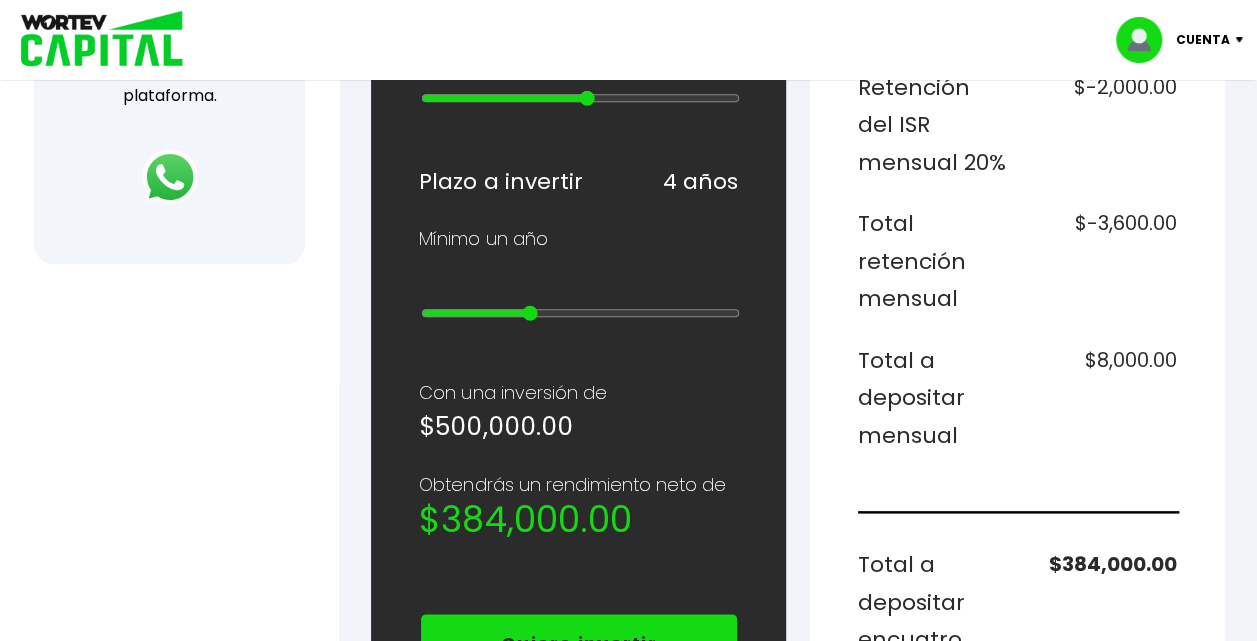 click at bounding box center (580, 98) 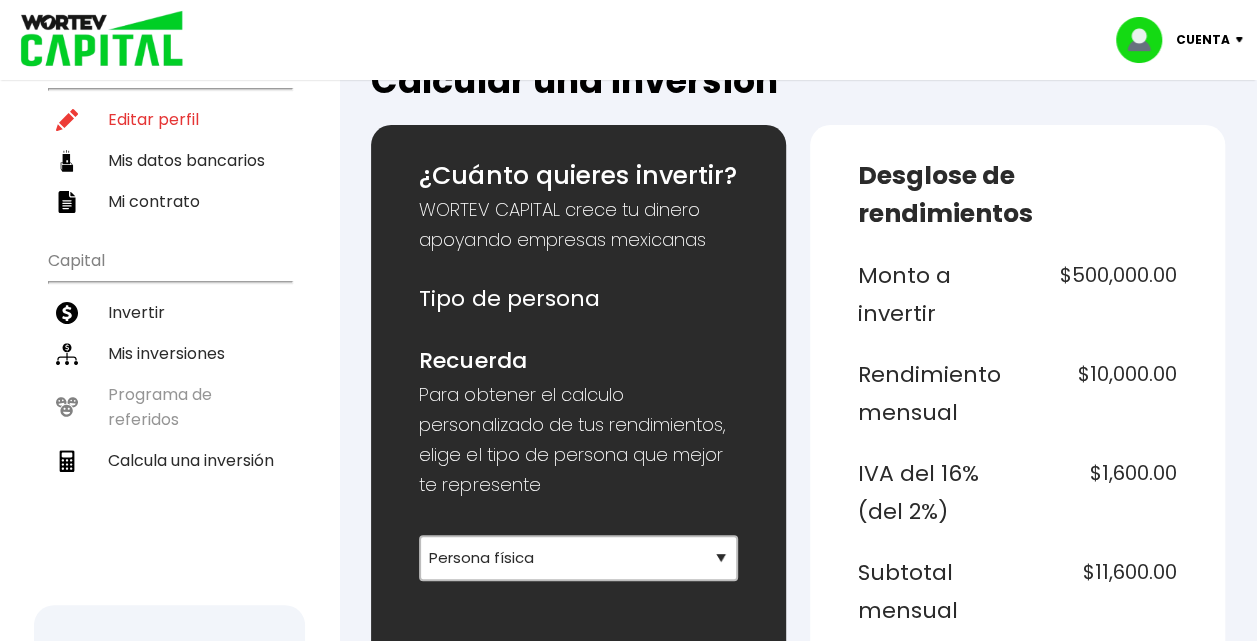 scroll, scrollTop: 140, scrollLeft: 0, axis: vertical 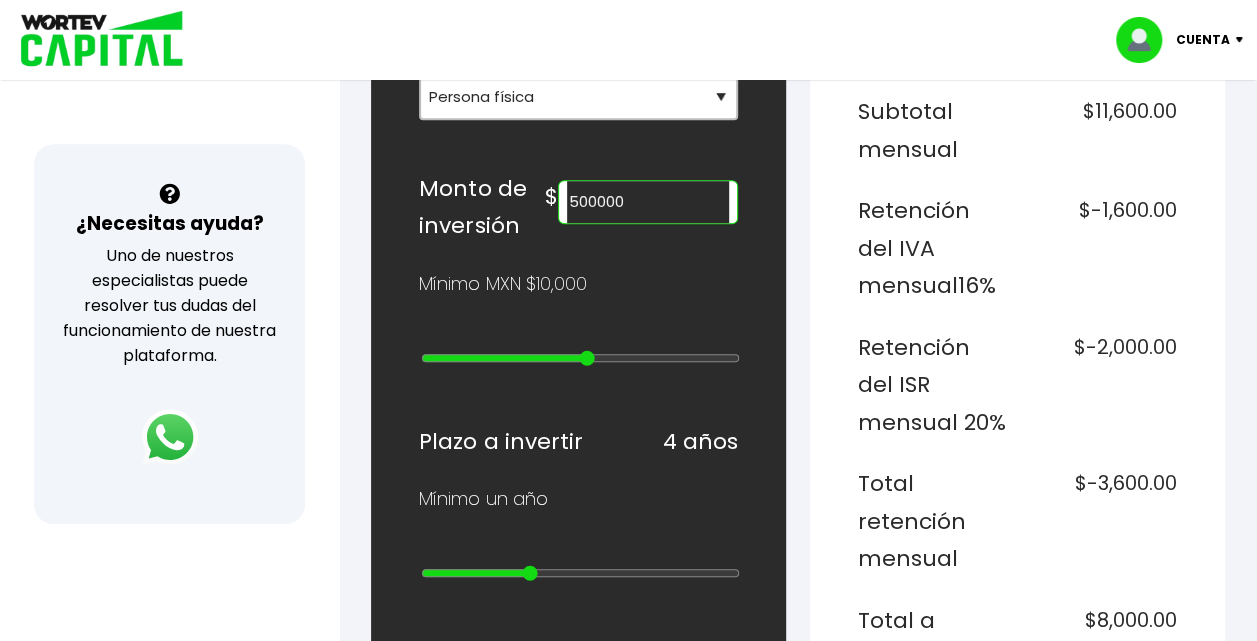 type on "400000" 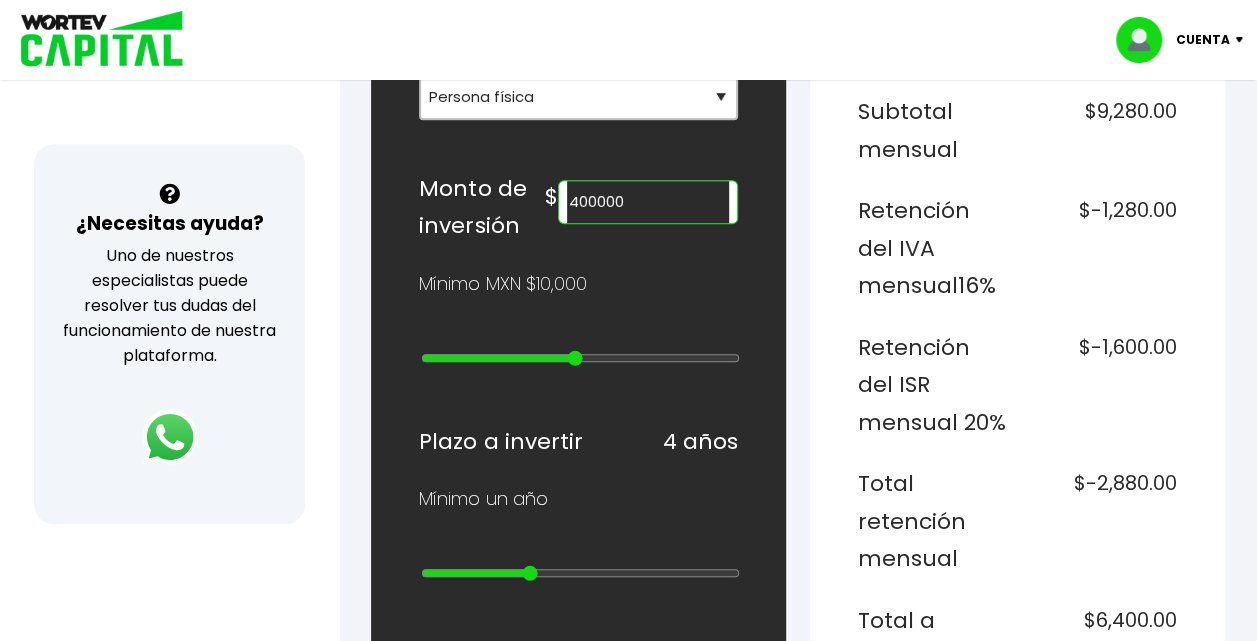 type on "12" 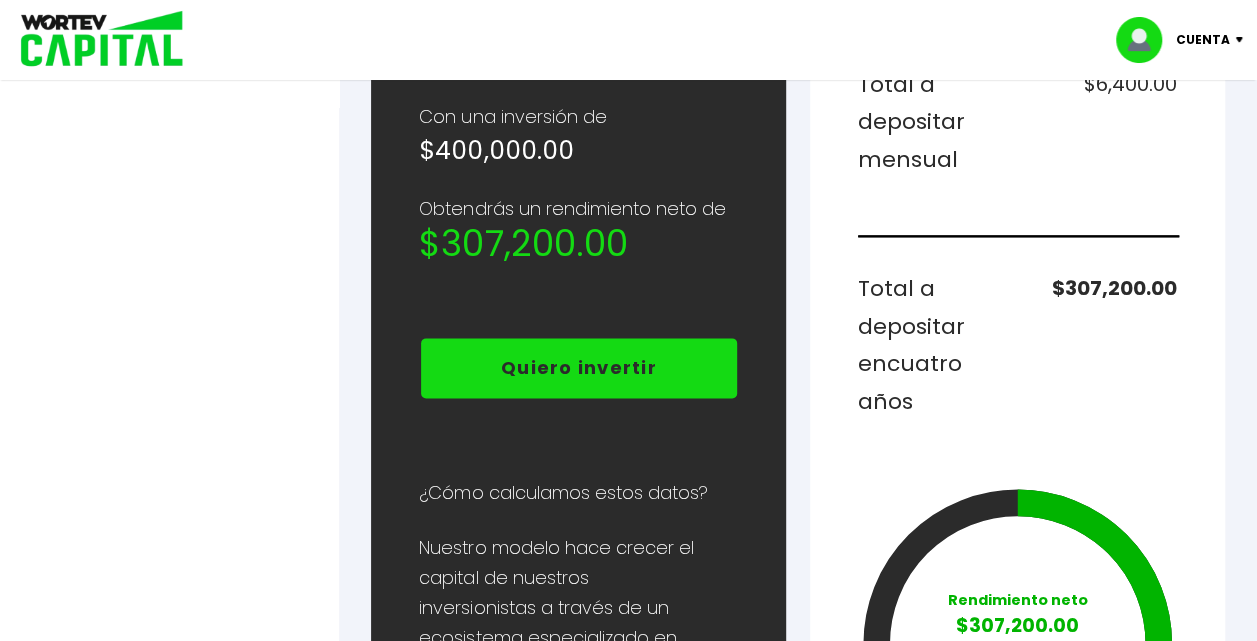 scroll, scrollTop: 1139, scrollLeft: 0, axis: vertical 